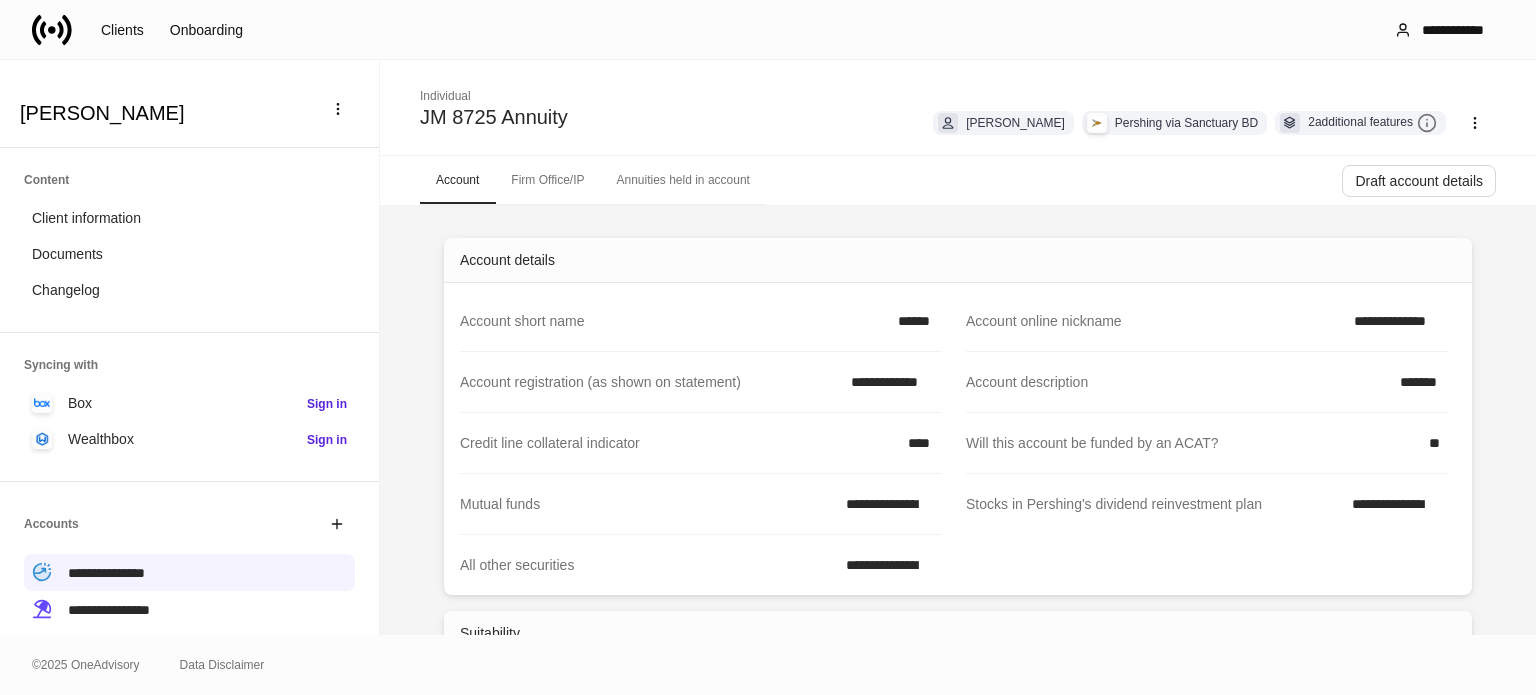 scroll, scrollTop: 0, scrollLeft: 0, axis: both 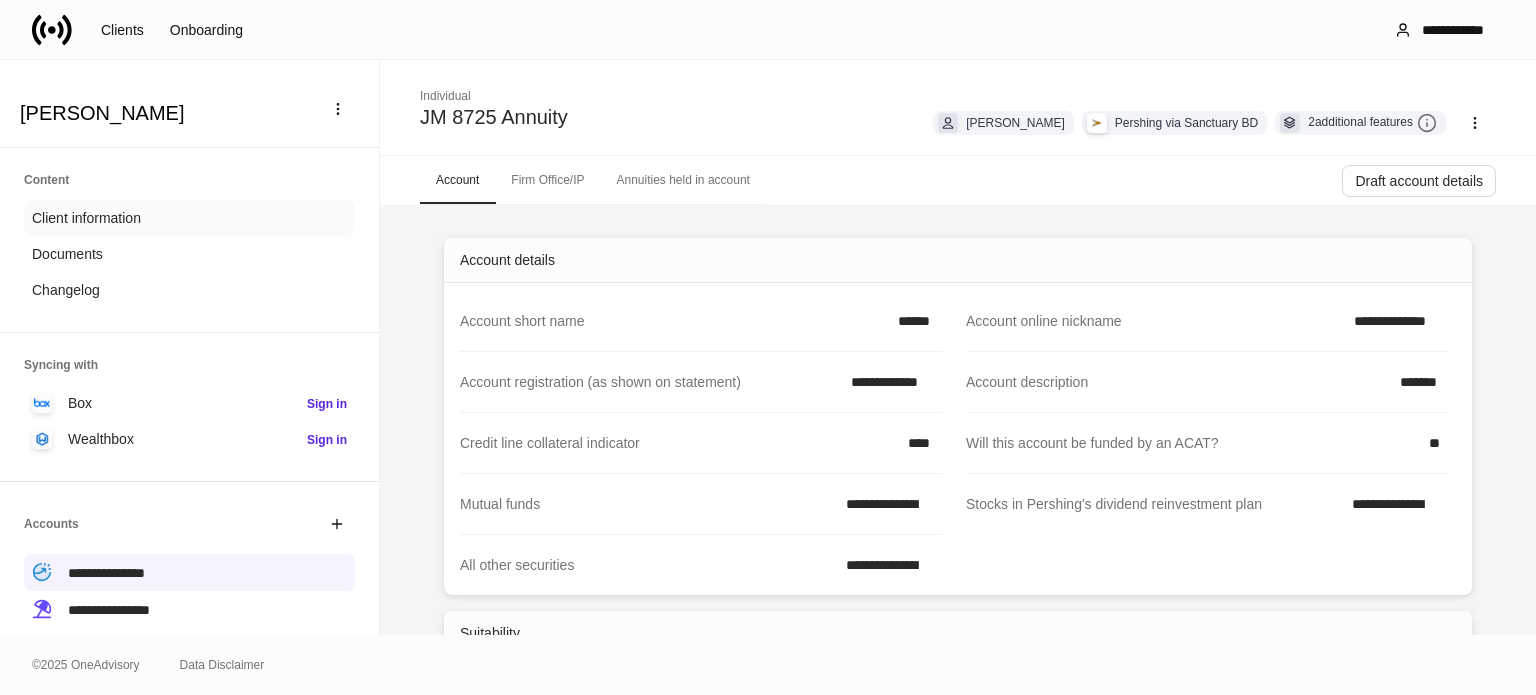 click on "Client information" at bounding box center (86, 218) 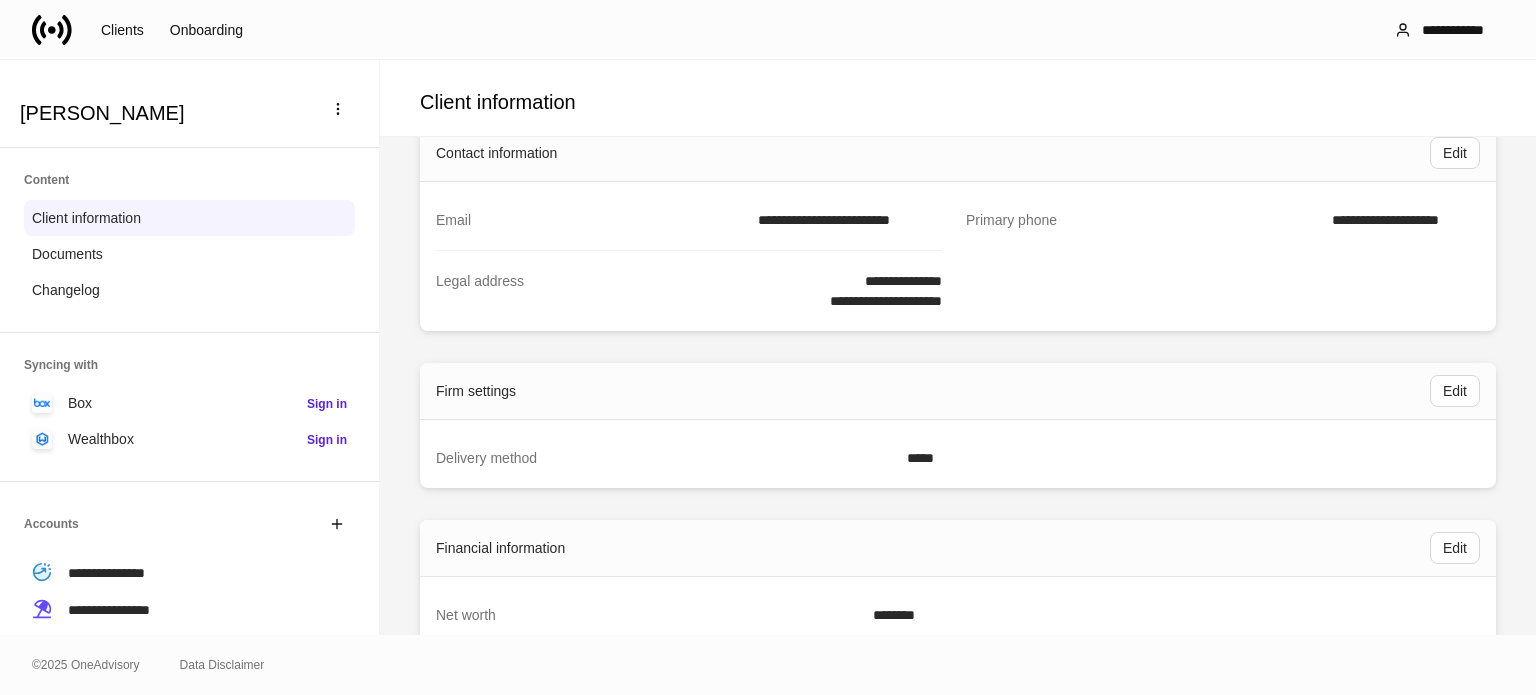 scroll, scrollTop: 1200, scrollLeft: 0, axis: vertical 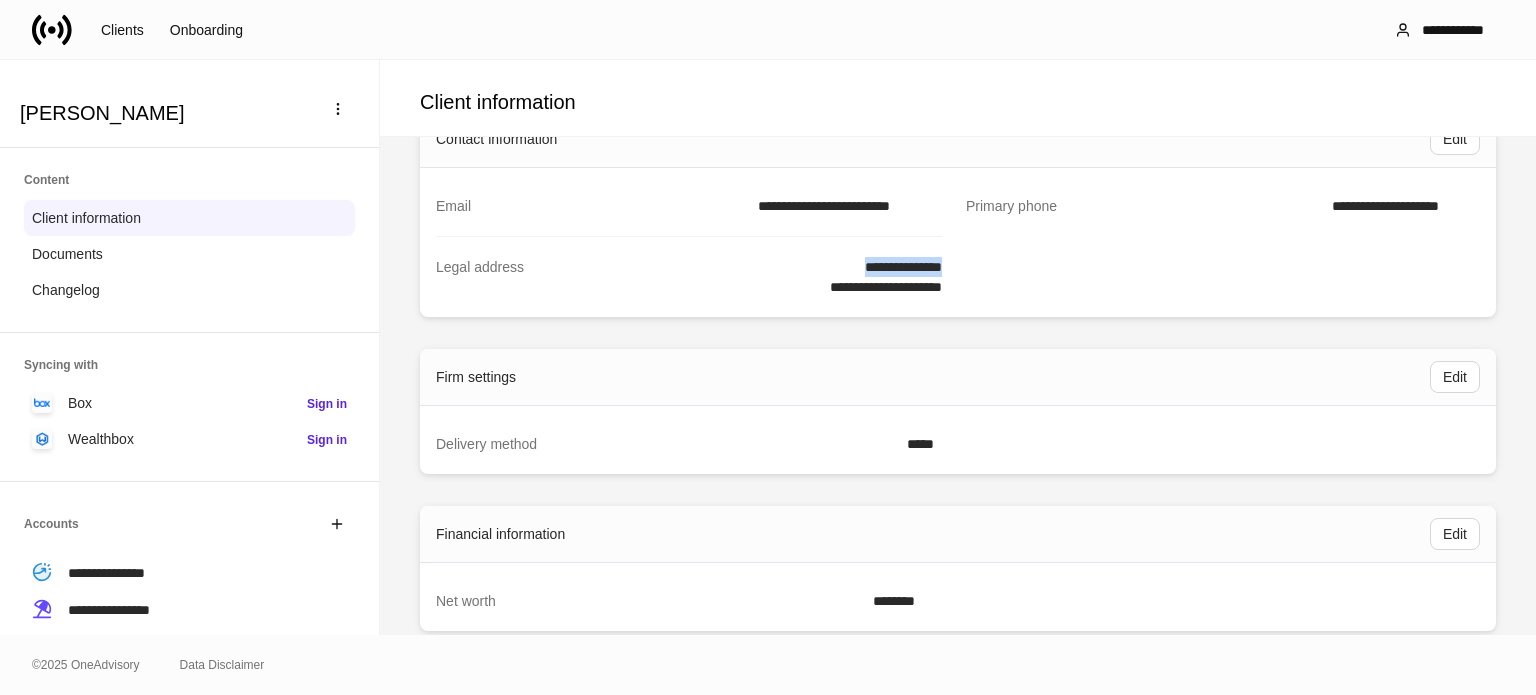 drag, startPoint x: 937, startPoint y: 261, endPoint x: 829, endPoint y: 273, distance: 108.66462 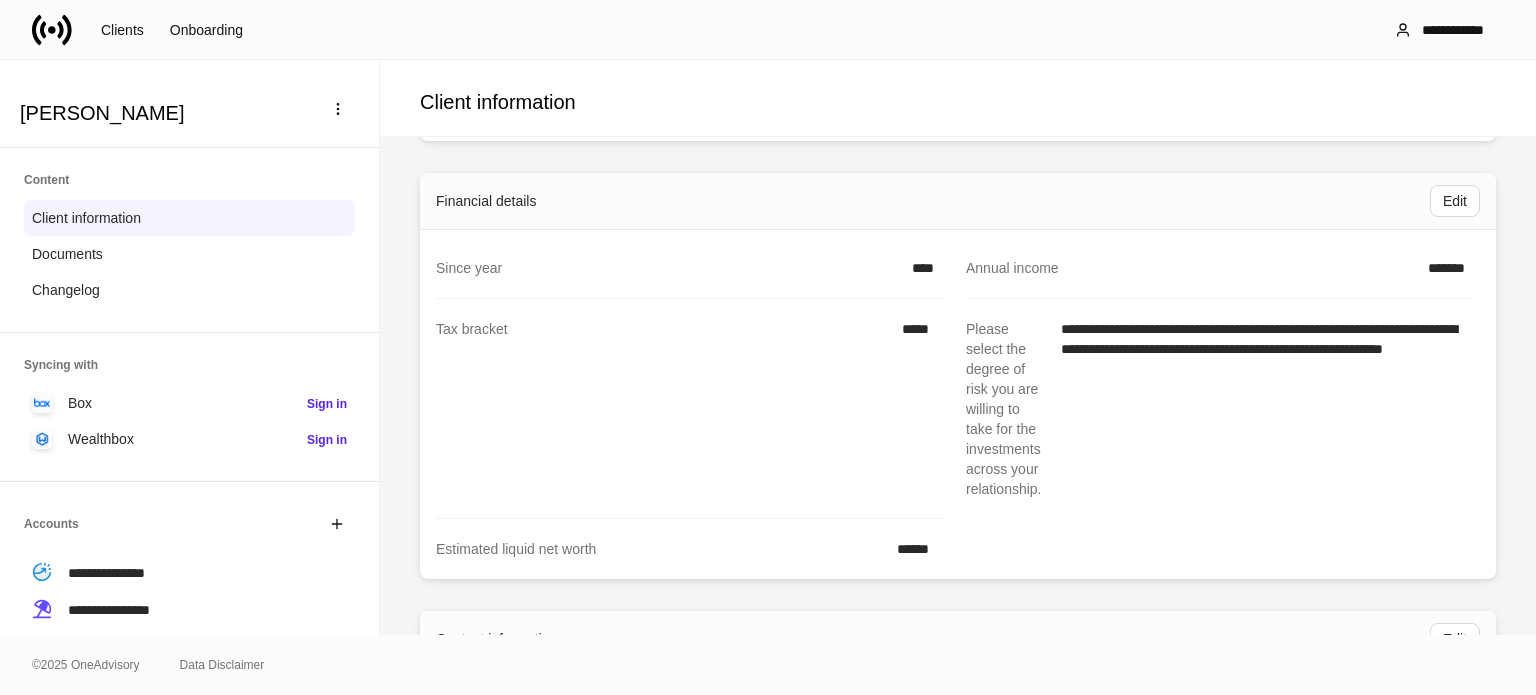 scroll, scrollTop: 1000, scrollLeft: 0, axis: vertical 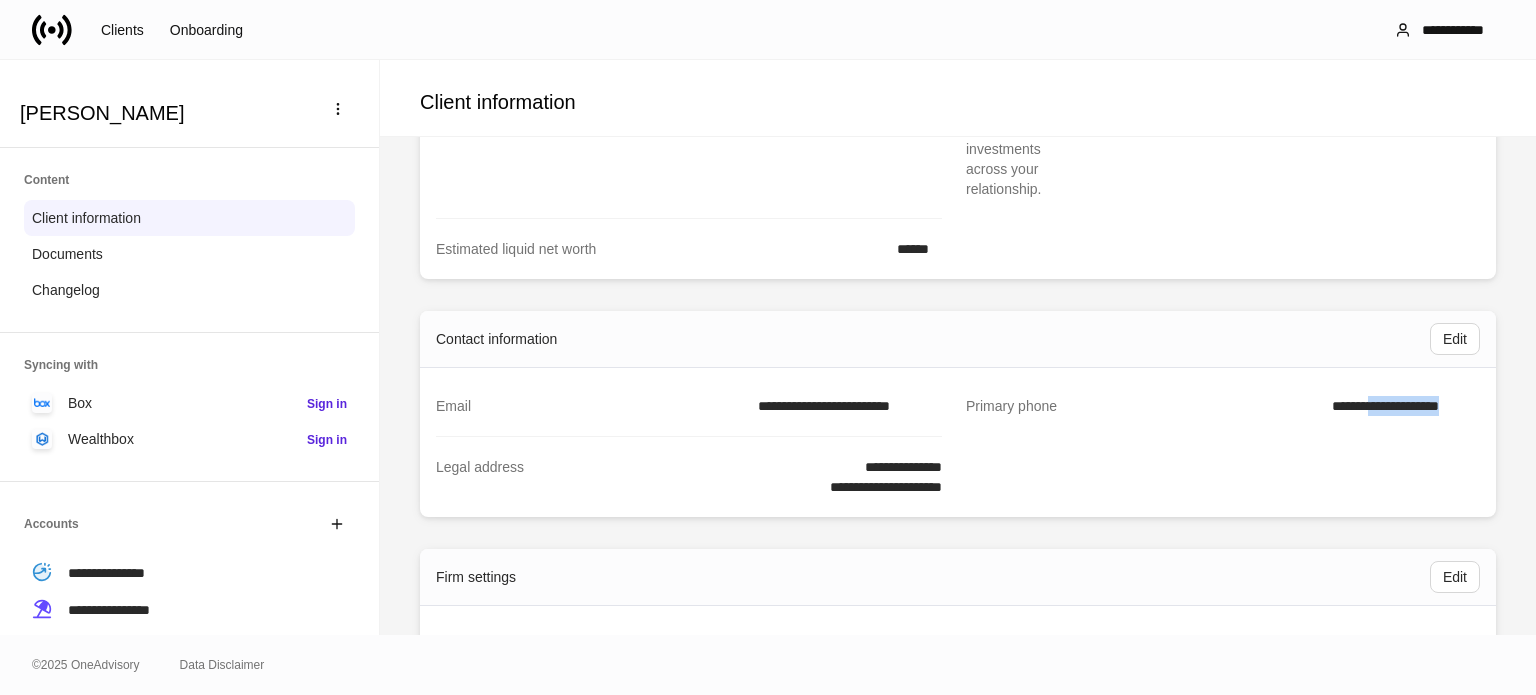 drag, startPoint x: 1460, startPoint y: 403, endPoint x: 1362, endPoint y: 402, distance: 98.005104 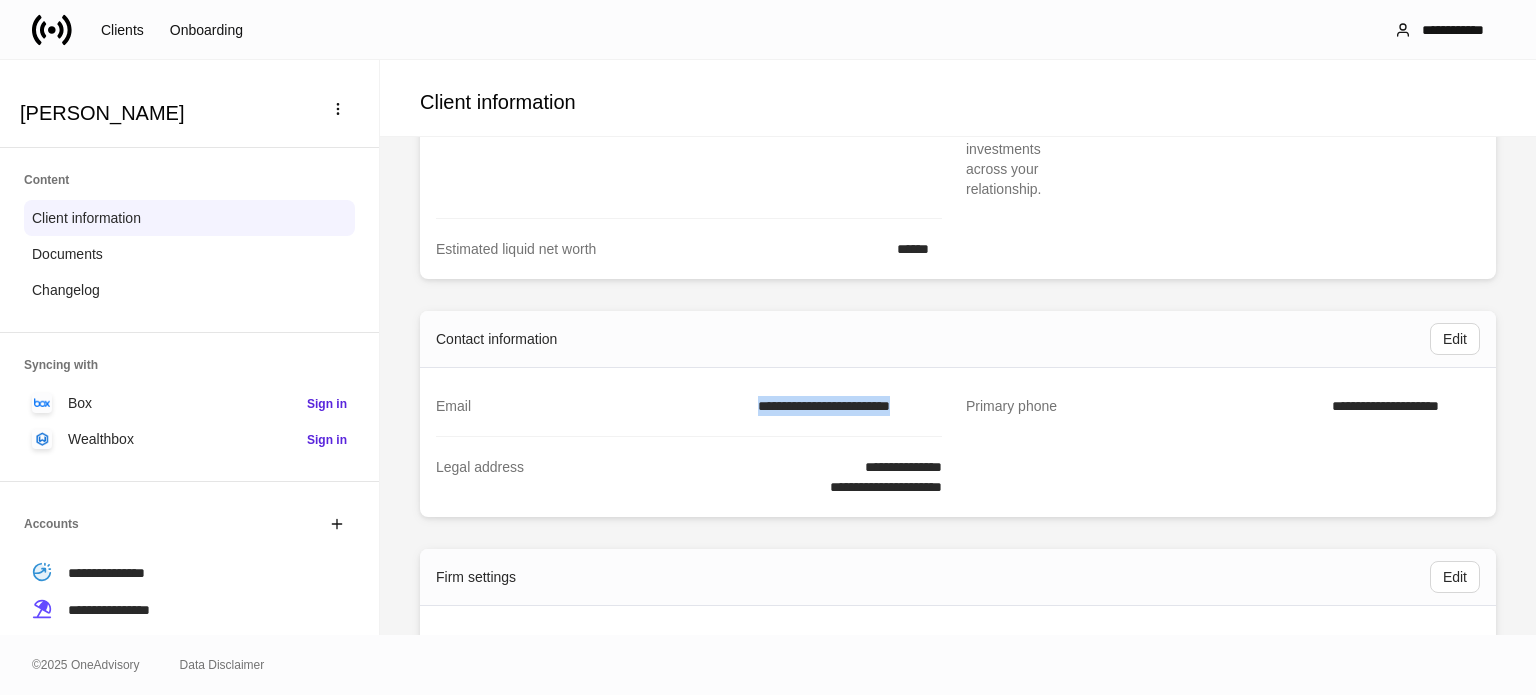 drag, startPoint x: 936, startPoint y: 407, endPoint x: 752, endPoint y: 410, distance: 184.02446 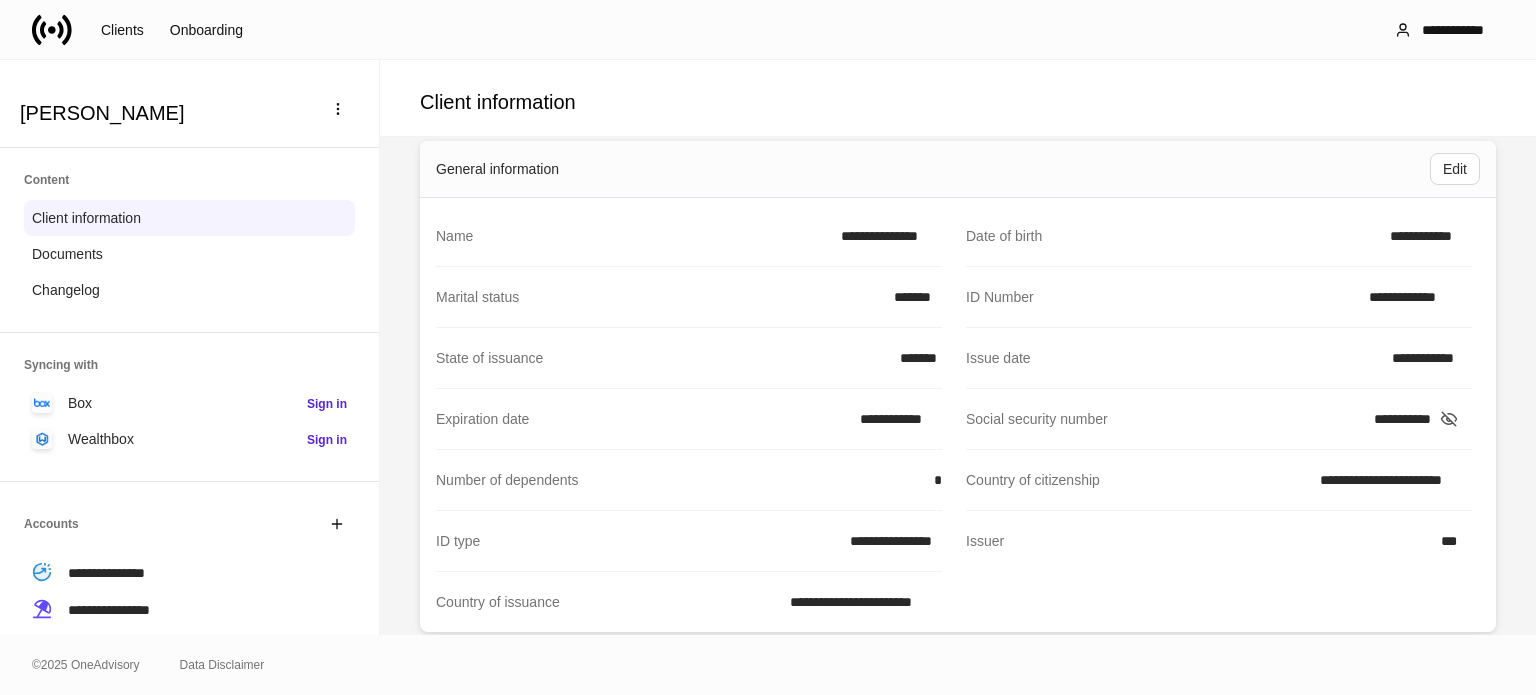 scroll, scrollTop: 0, scrollLeft: 0, axis: both 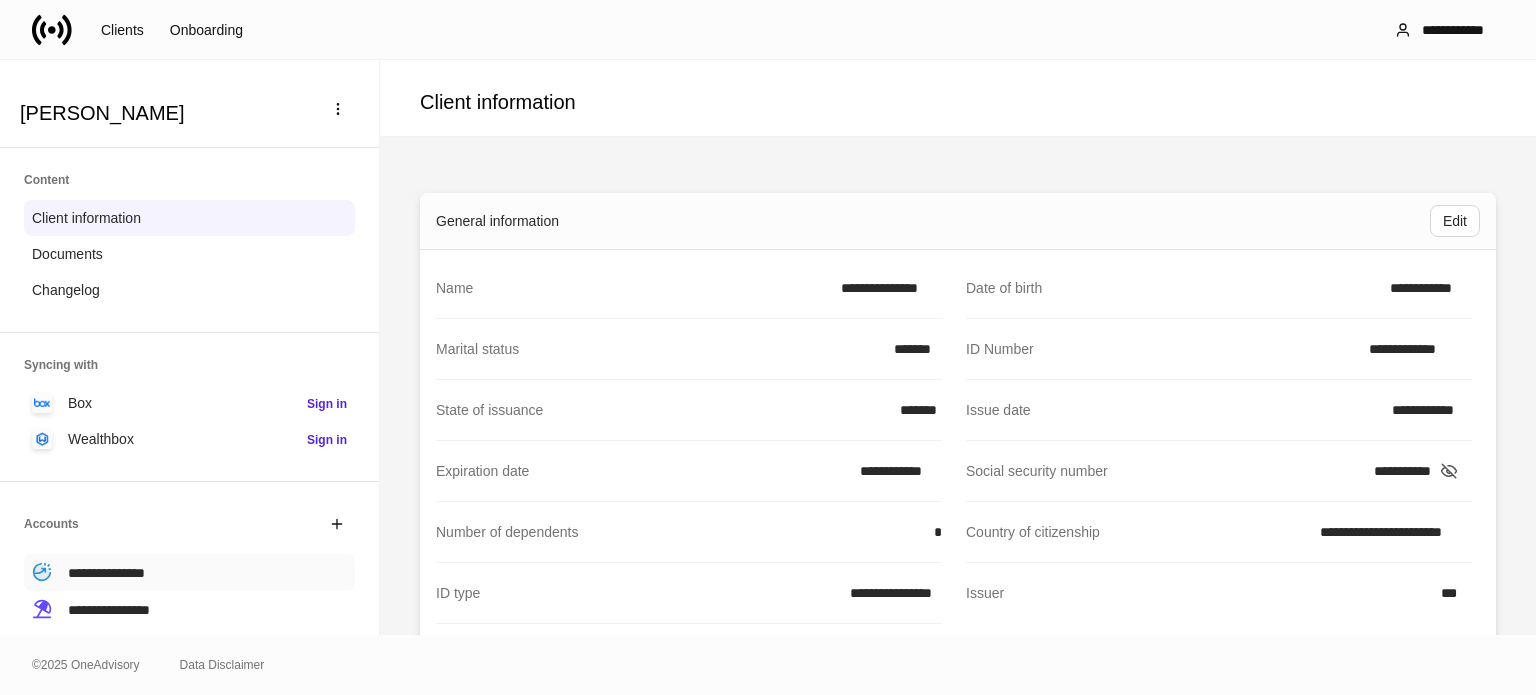 click on "**********" at bounding box center [106, 573] 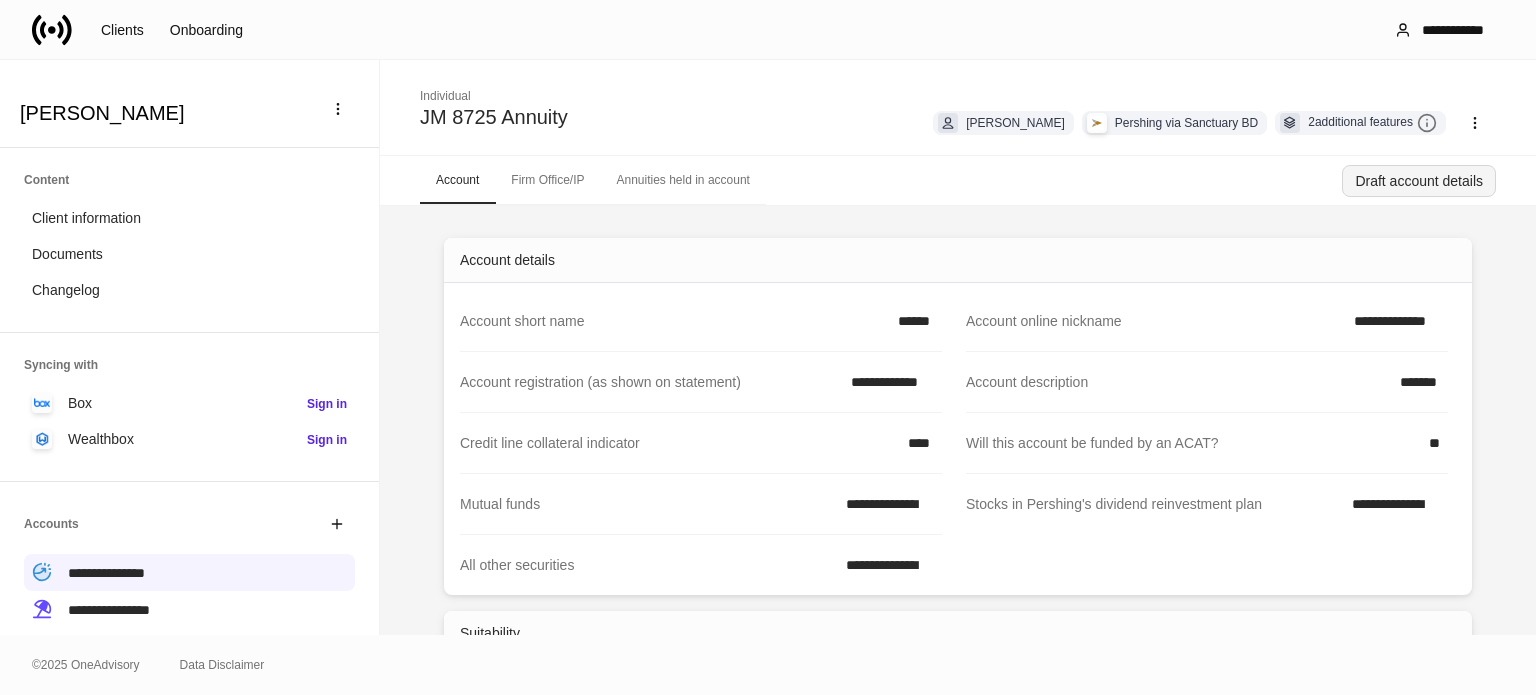 click on "Draft account details" at bounding box center (1419, 181) 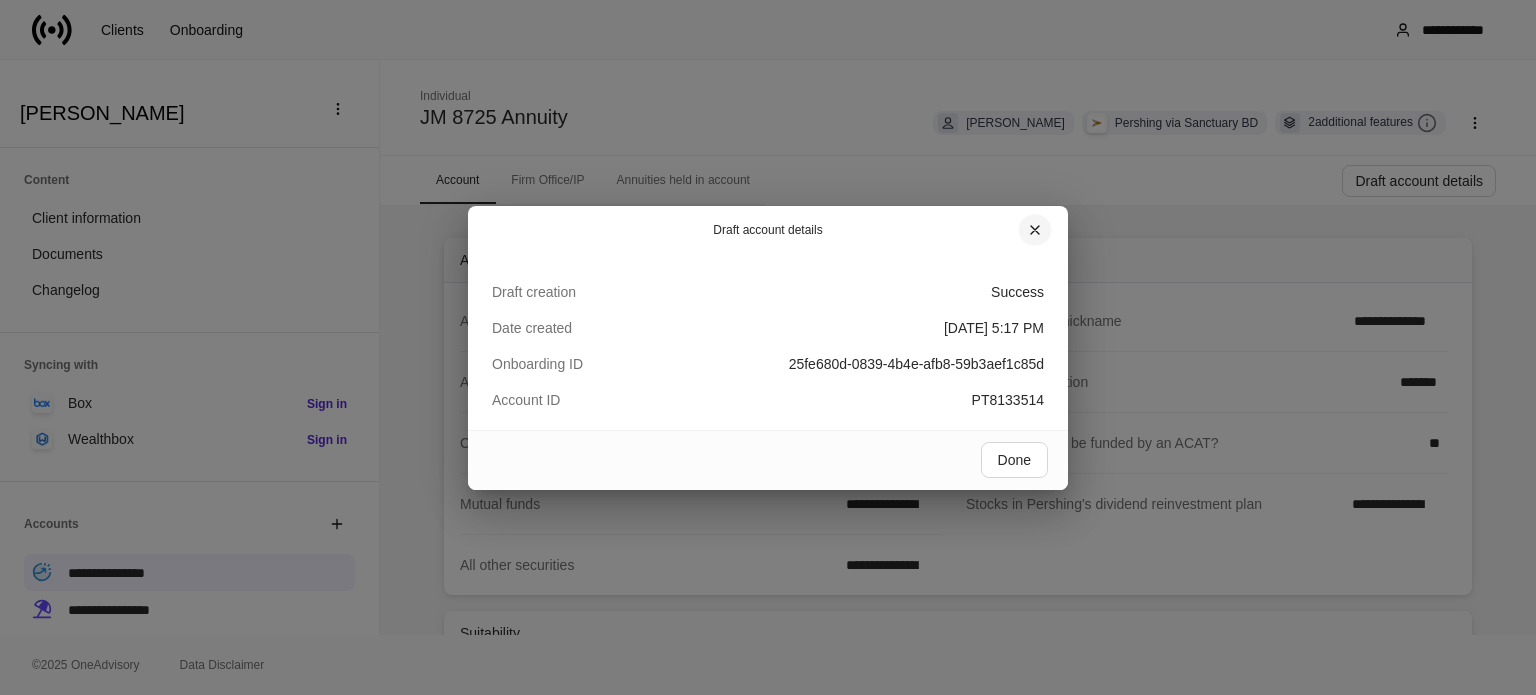 click 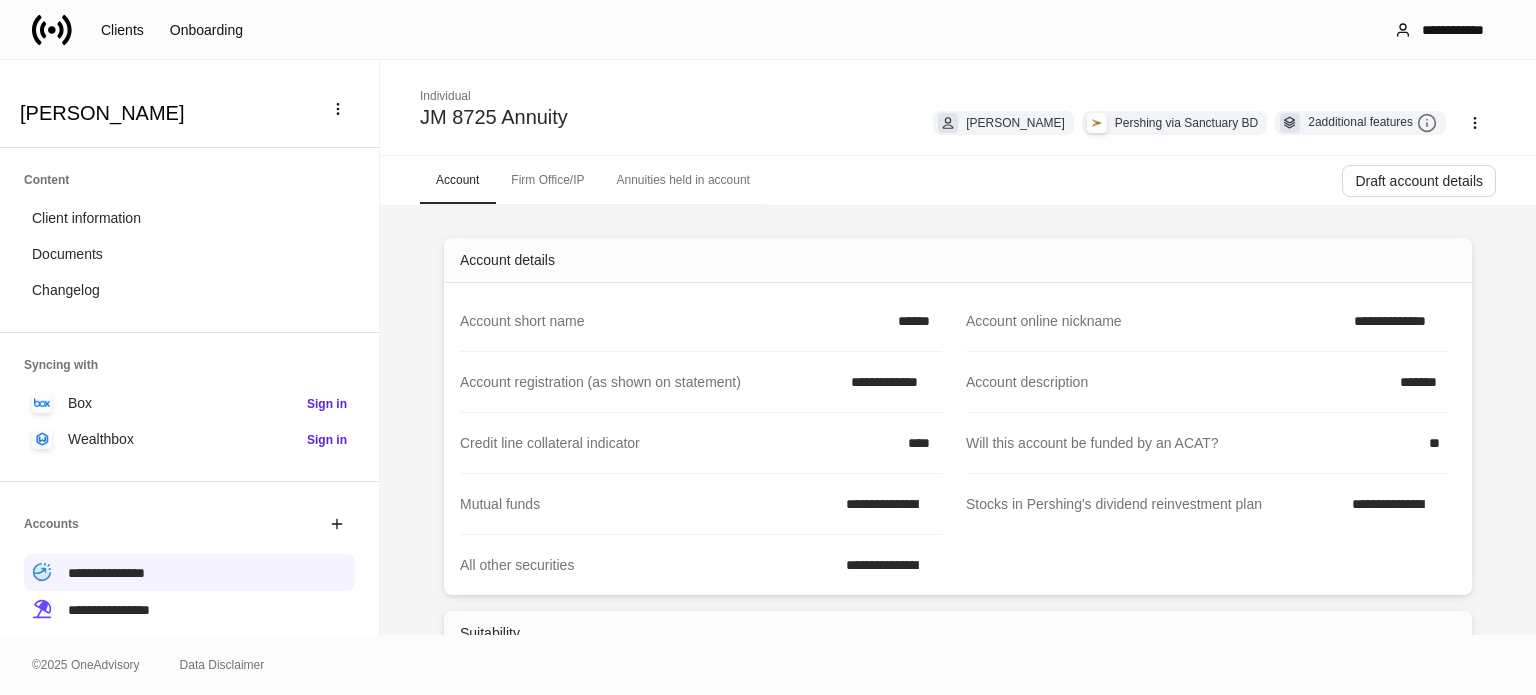 scroll, scrollTop: 0, scrollLeft: 0, axis: both 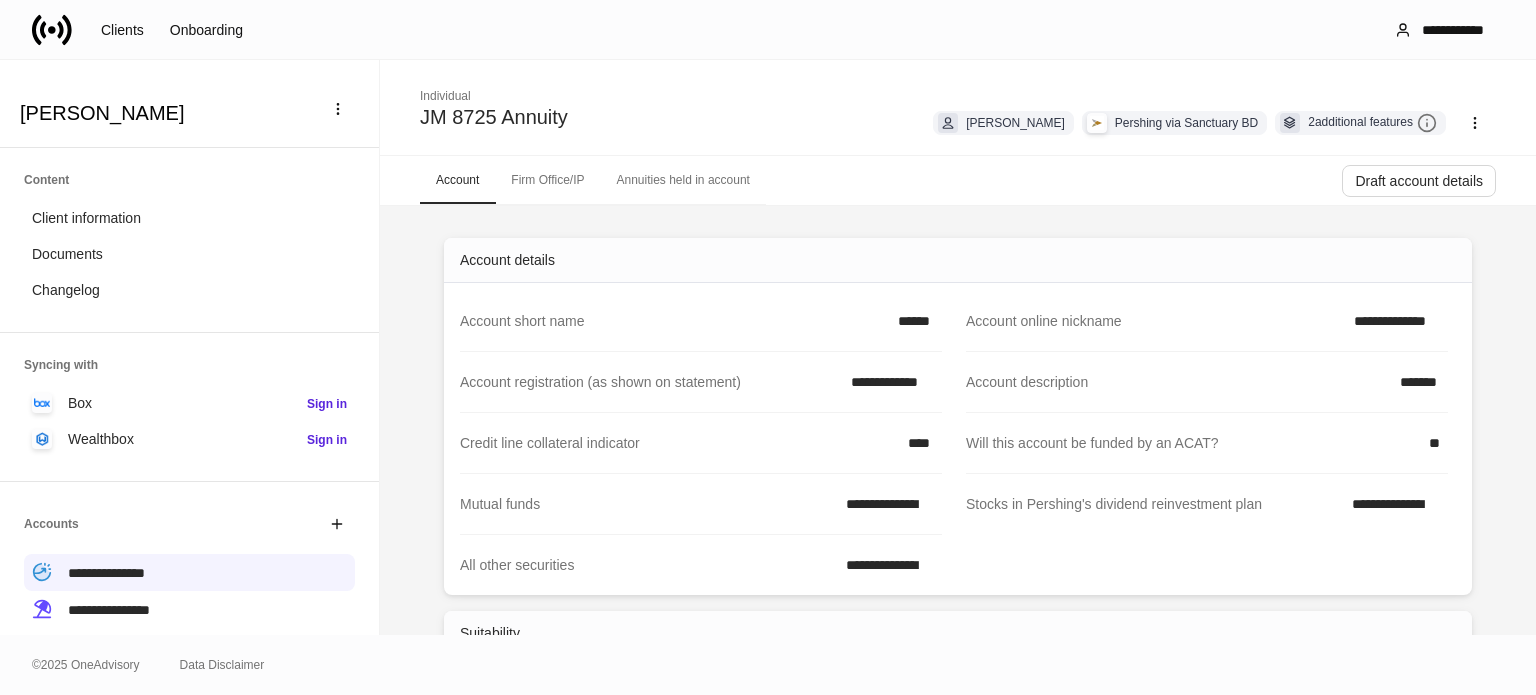 click on "Content Client information Documents Changelog" at bounding box center (189, 240) 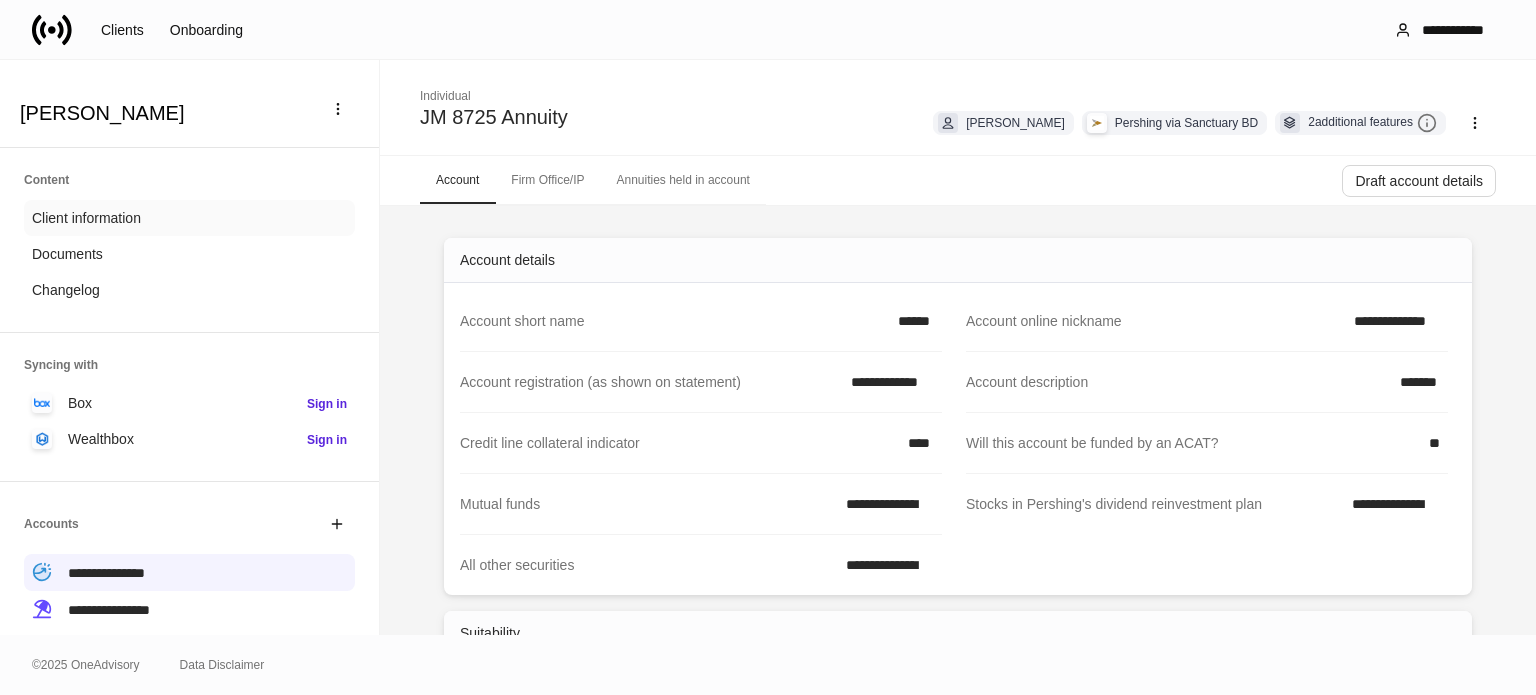 click on "Client information" at bounding box center (86, 218) 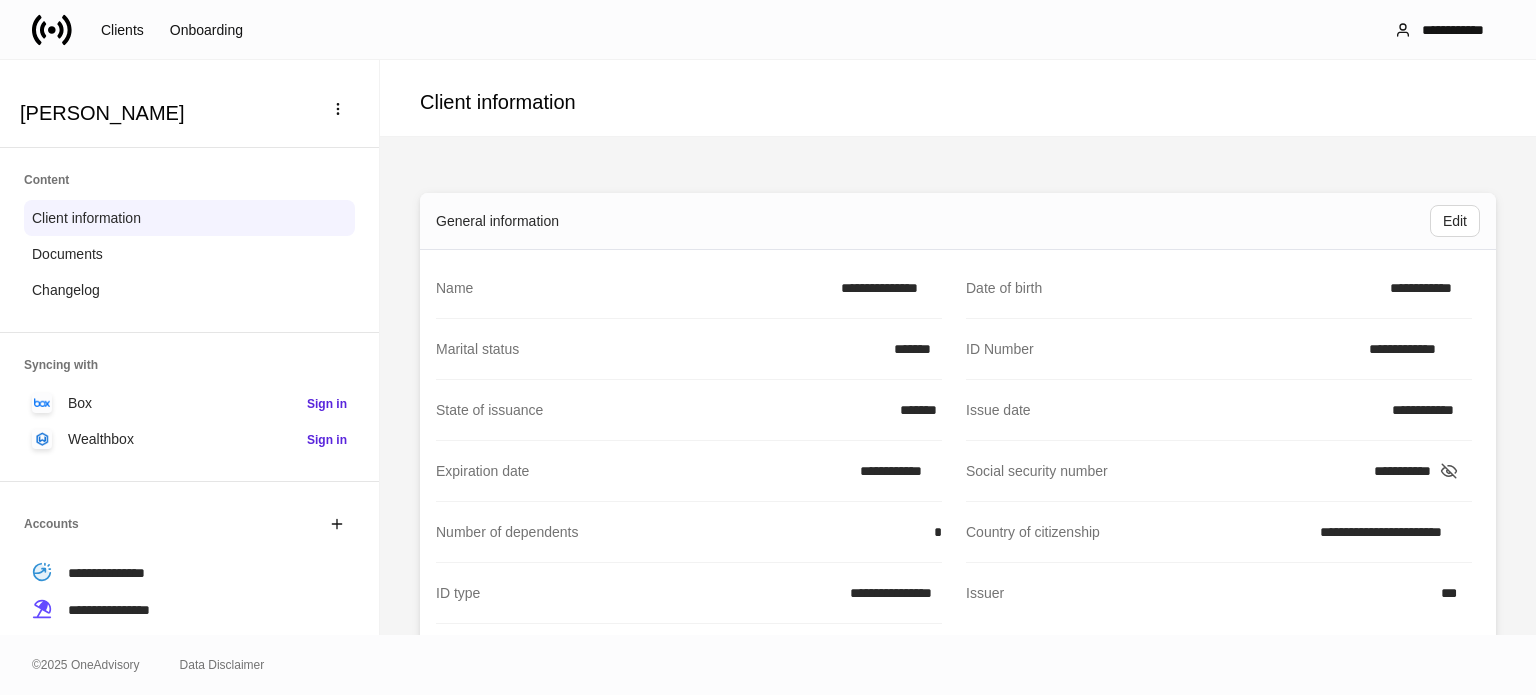 click on "**********" at bounding box center (1423, 471) 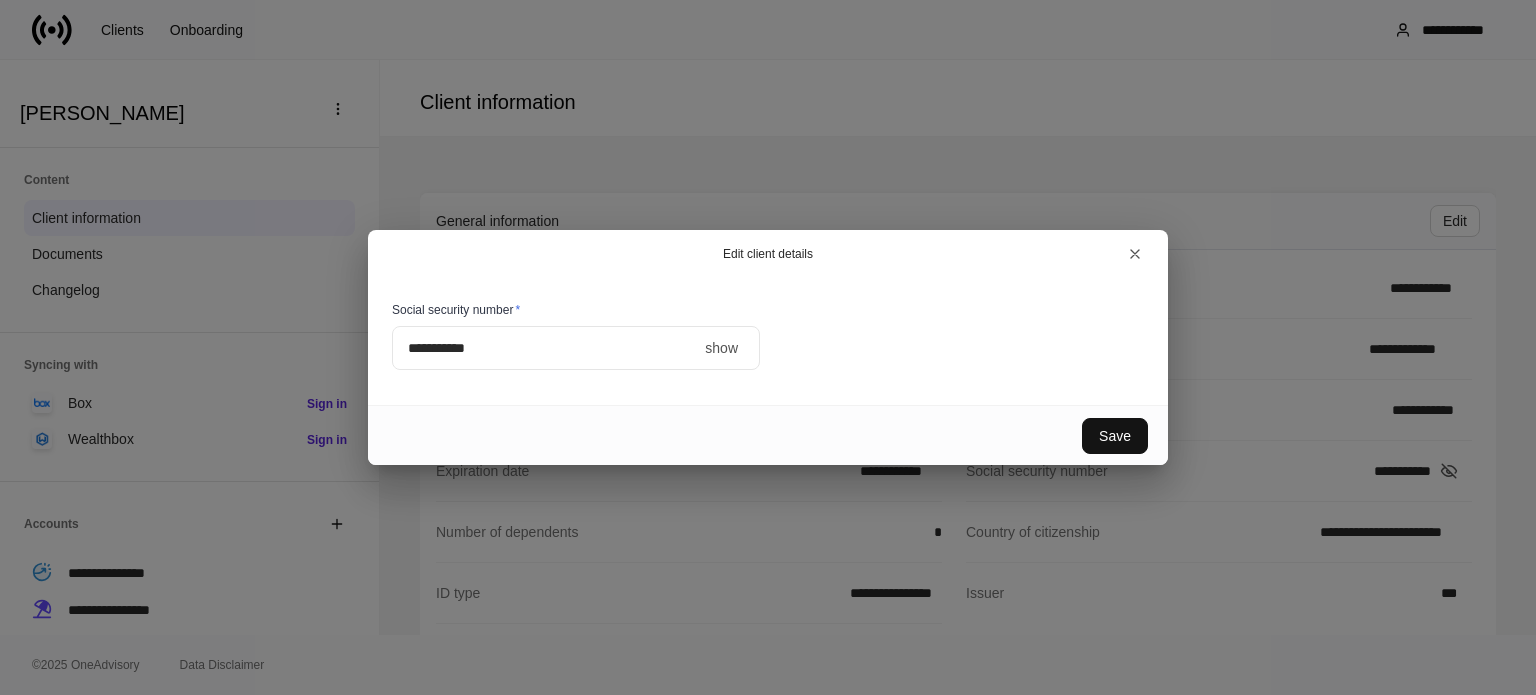 click on "show" at bounding box center (721, 348) 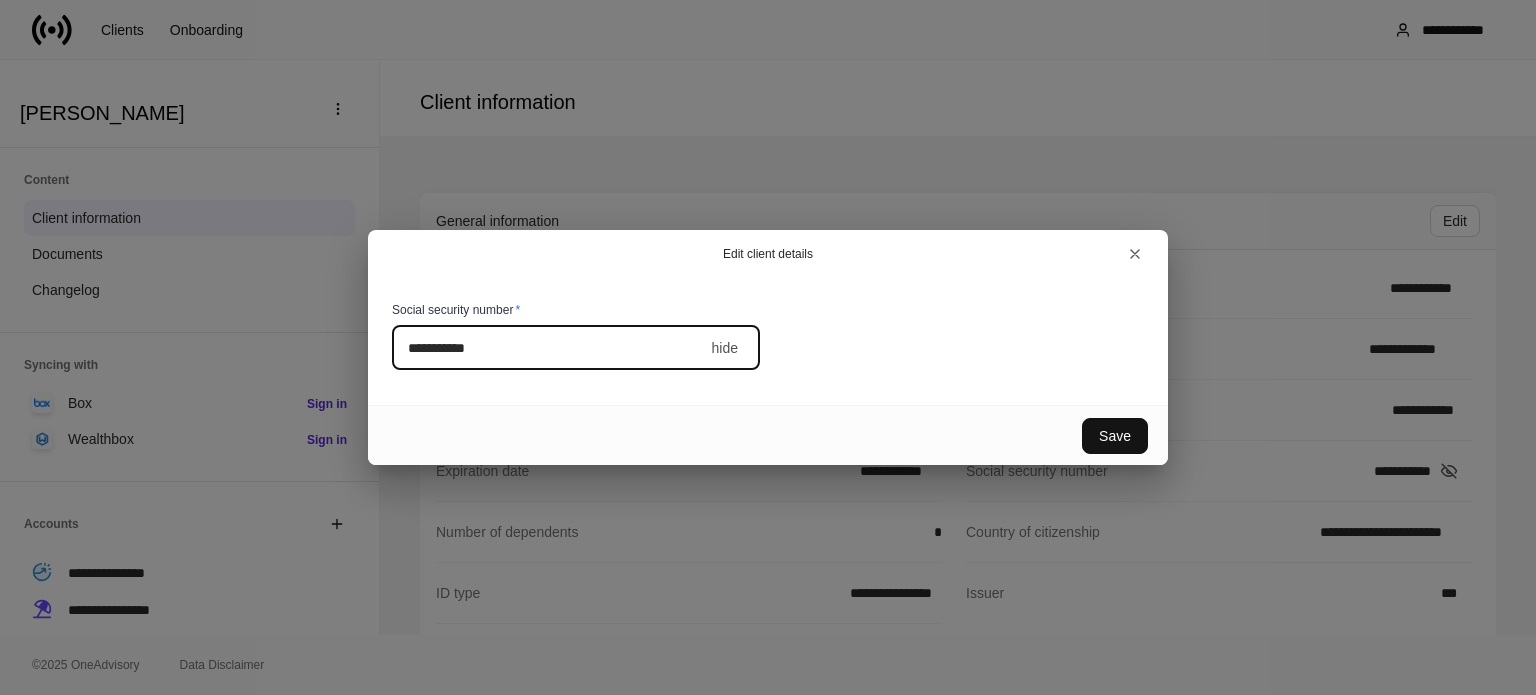 drag, startPoint x: 580, startPoint y: 351, endPoint x: 347, endPoint y: 345, distance: 233.07724 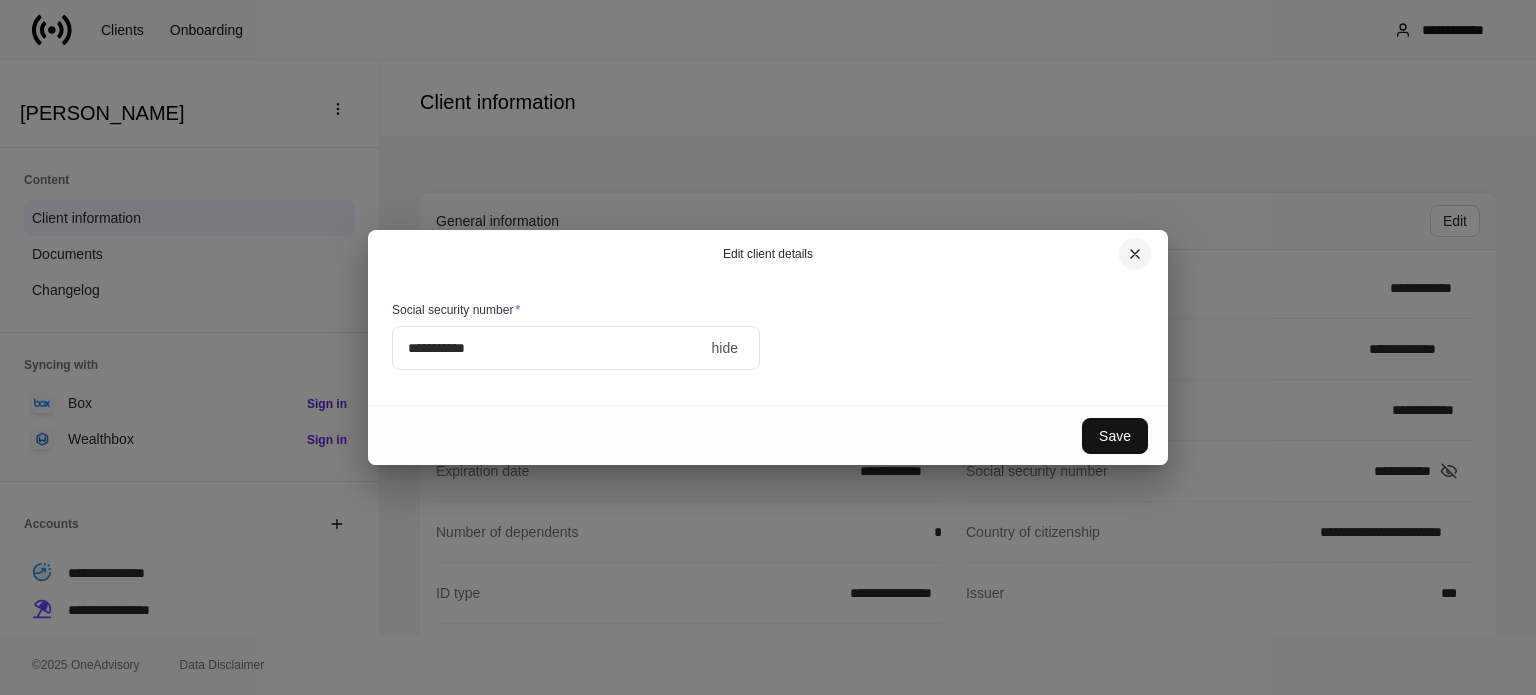 drag, startPoint x: 1135, startPoint y: 255, endPoint x: 1076, endPoint y: 256, distance: 59.008472 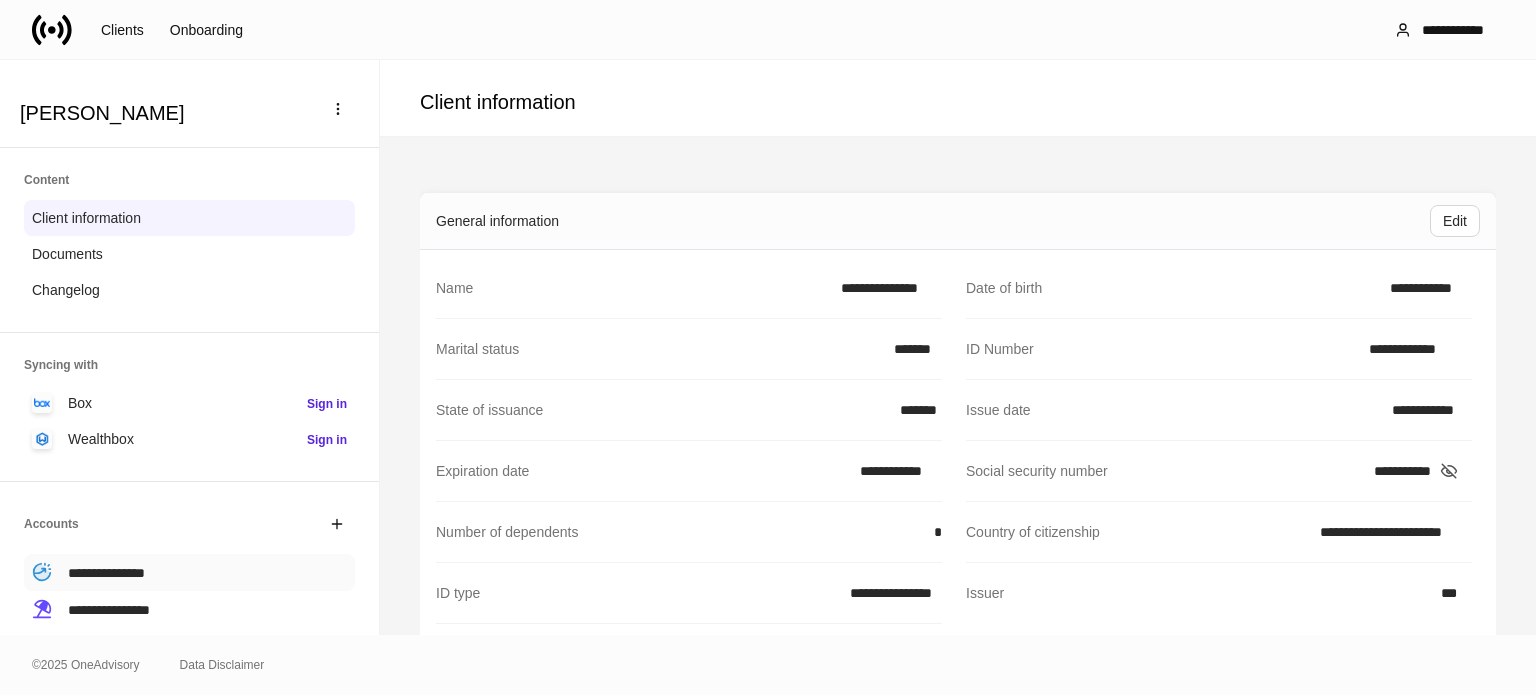 drag, startPoint x: 92, startPoint y: 579, endPoint x: 5, endPoint y: 575, distance: 87.0919 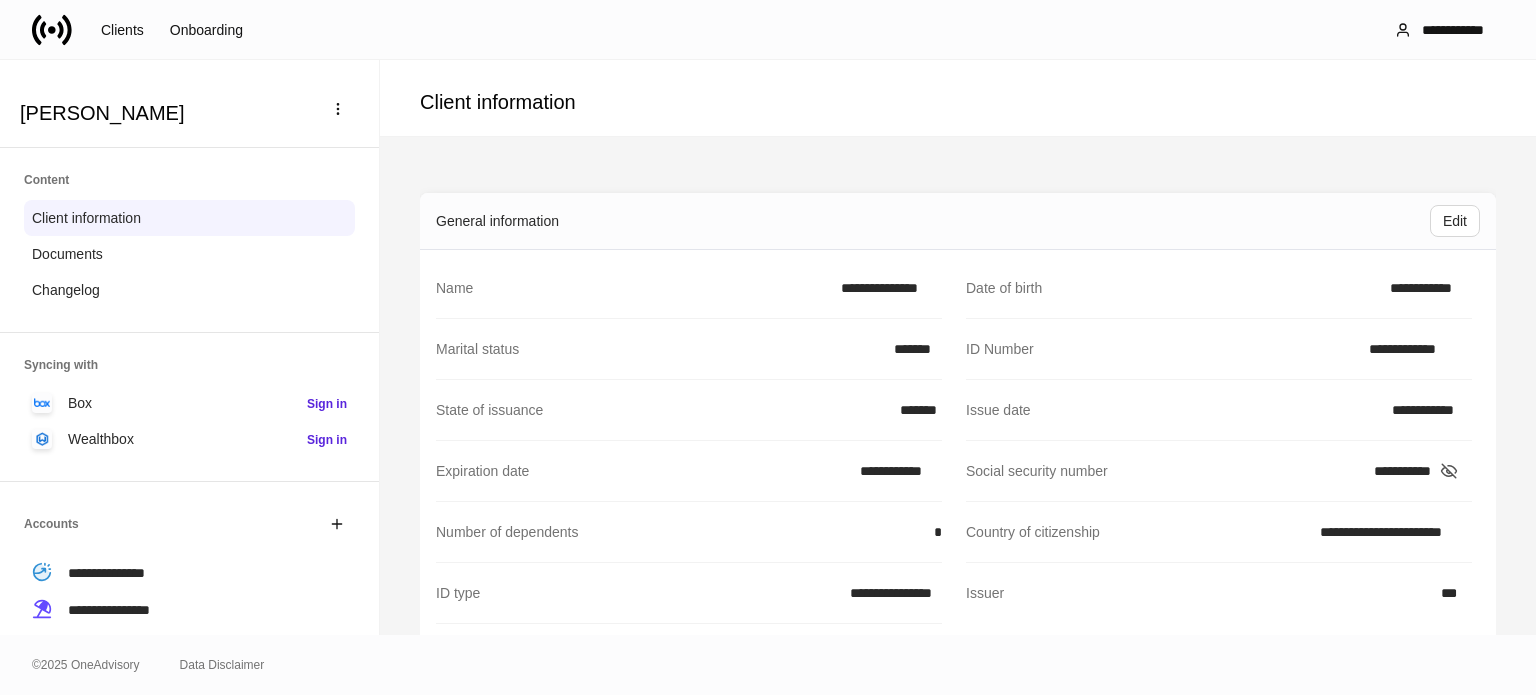 click on "**********" at bounding box center (106, 573) 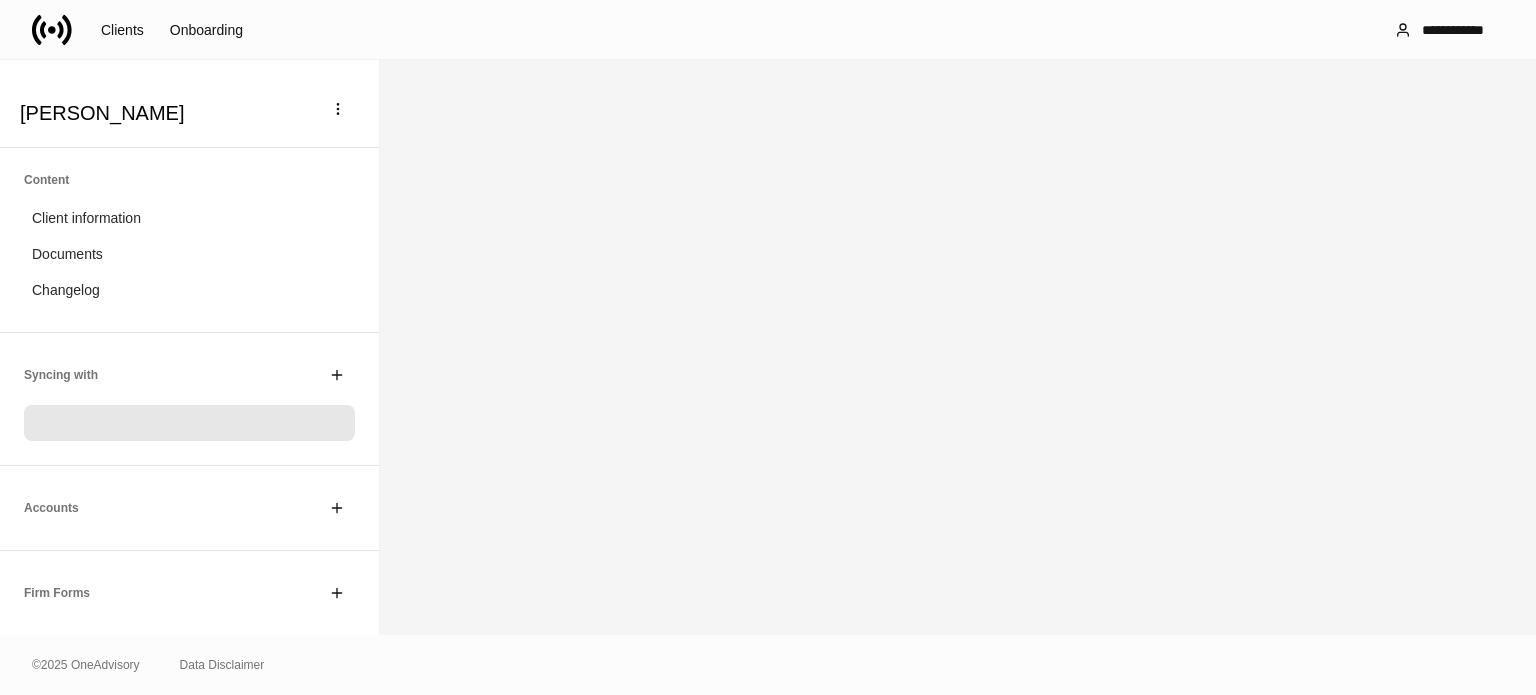 scroll, scrollTop: 0, scrollLeft: 0, axis: both 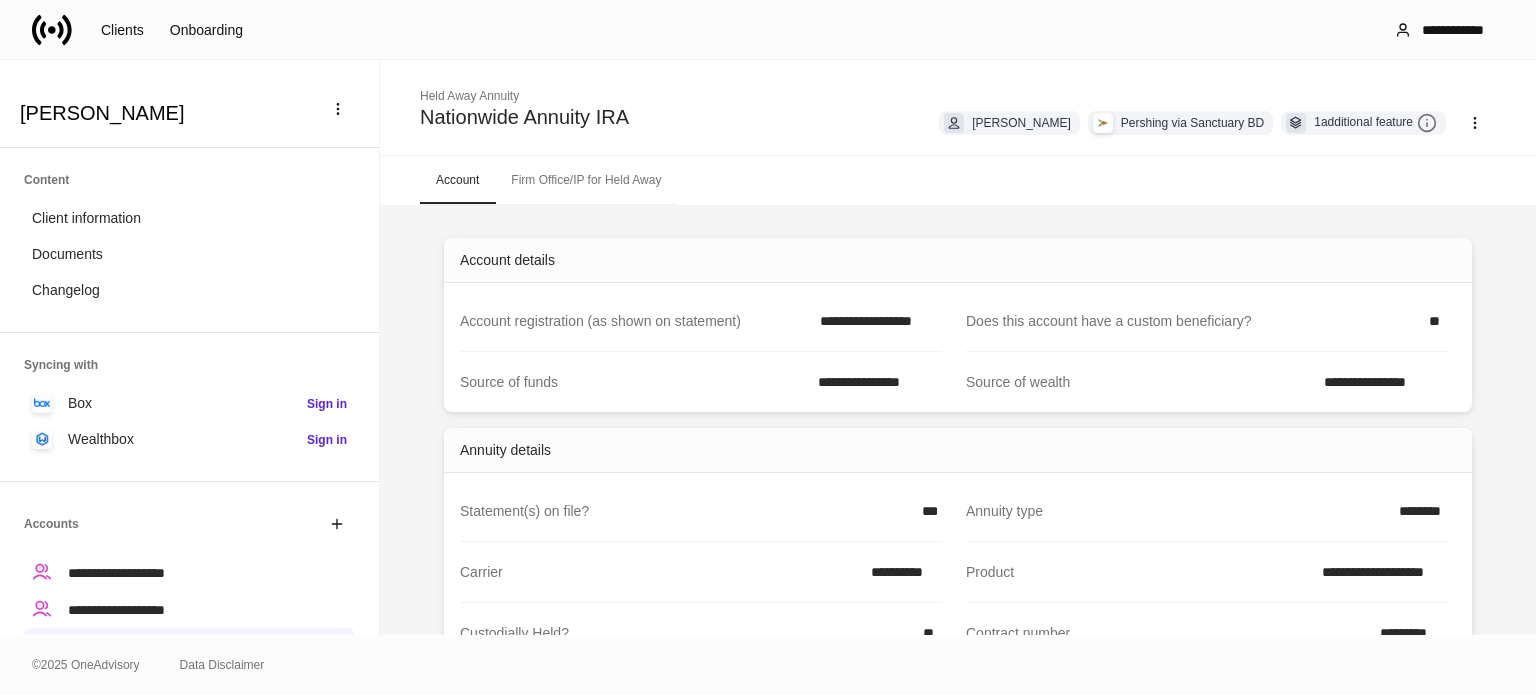 click on "**********" at bounding box center (958, 612) 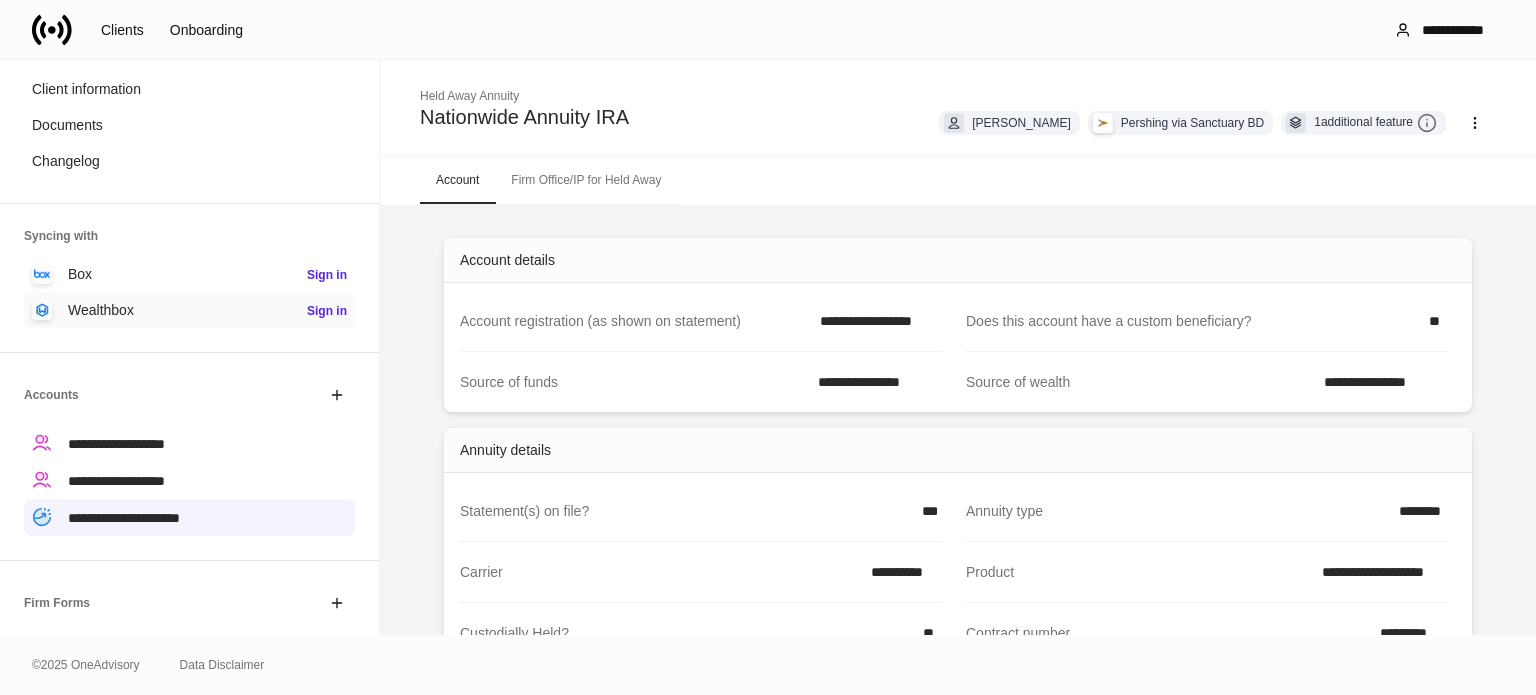 scroll, scrollTop: 32, scrollLeft: 0, axis: vertical 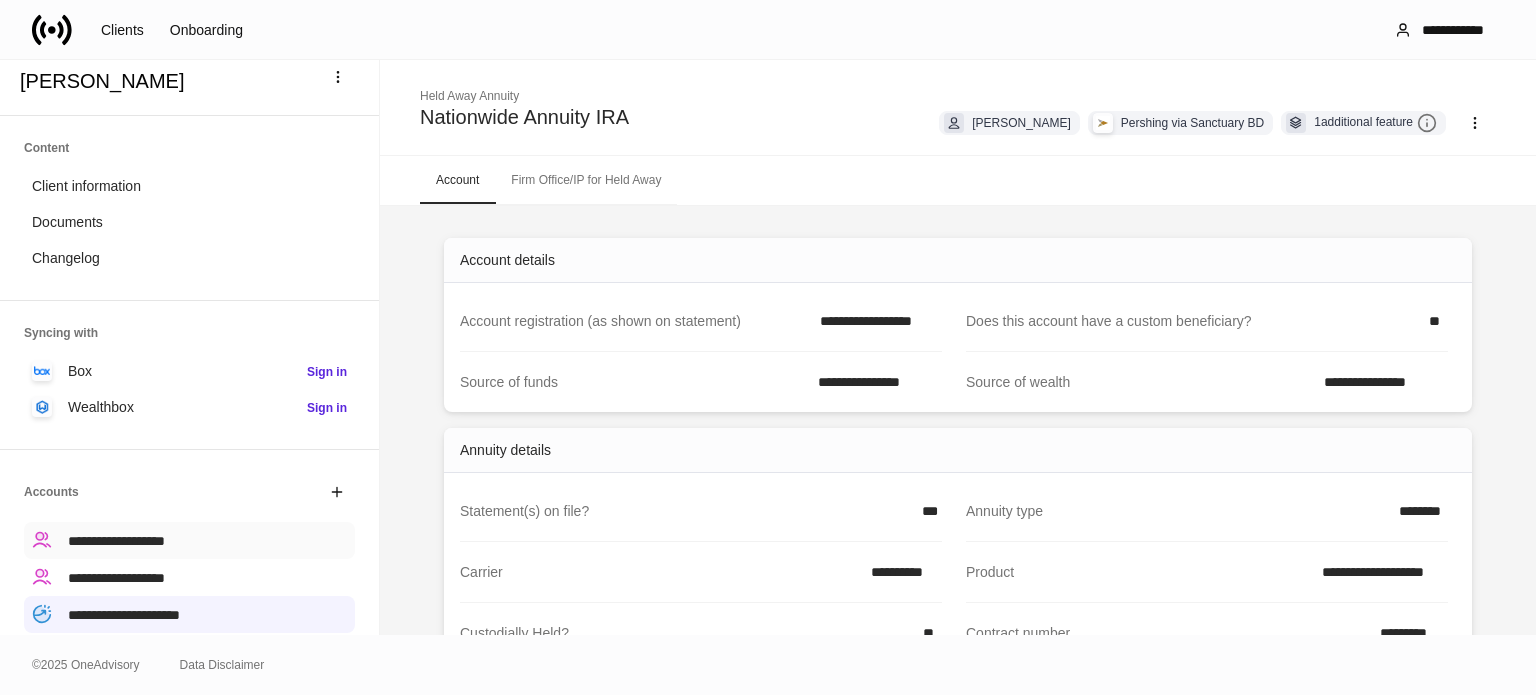click on "**********" at bounding box center [189, 540] 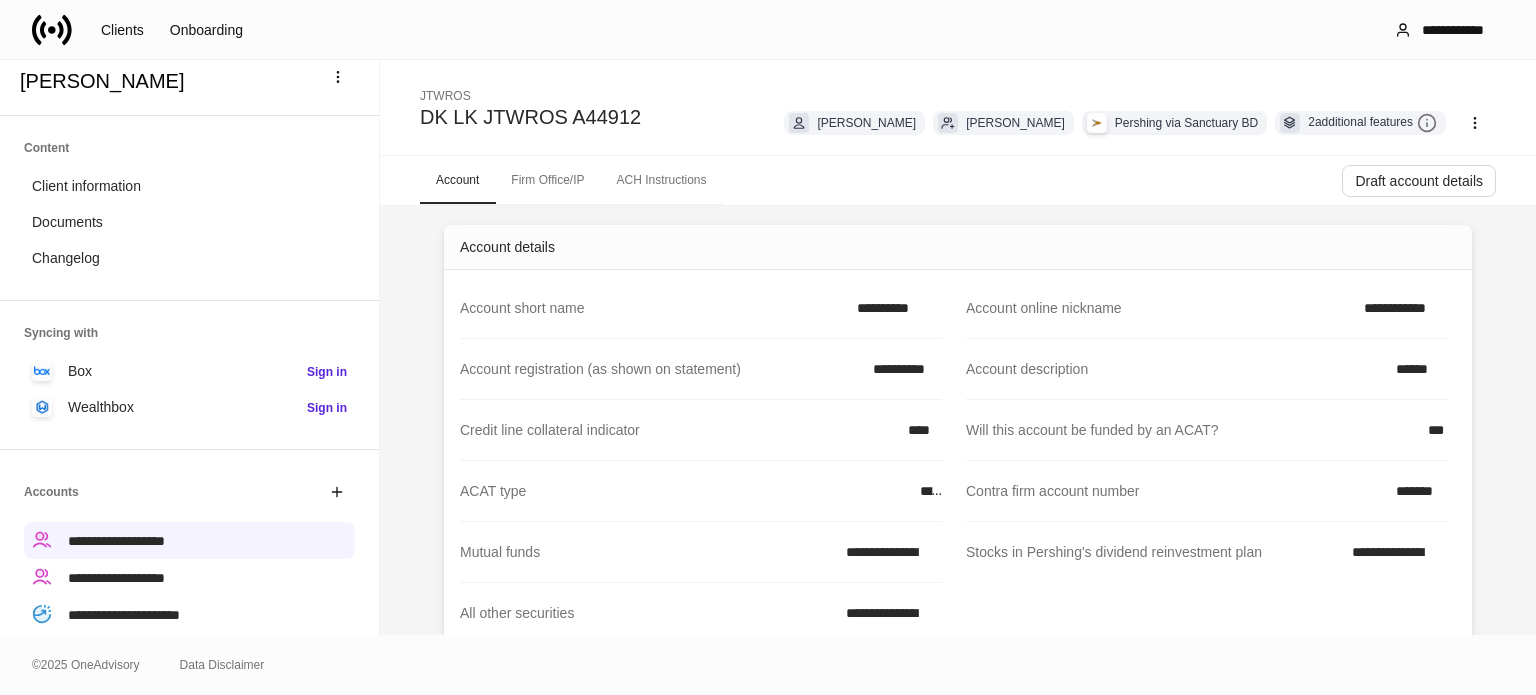 scroll, scrollTop: 0, scrollLeft: 0, axis: both 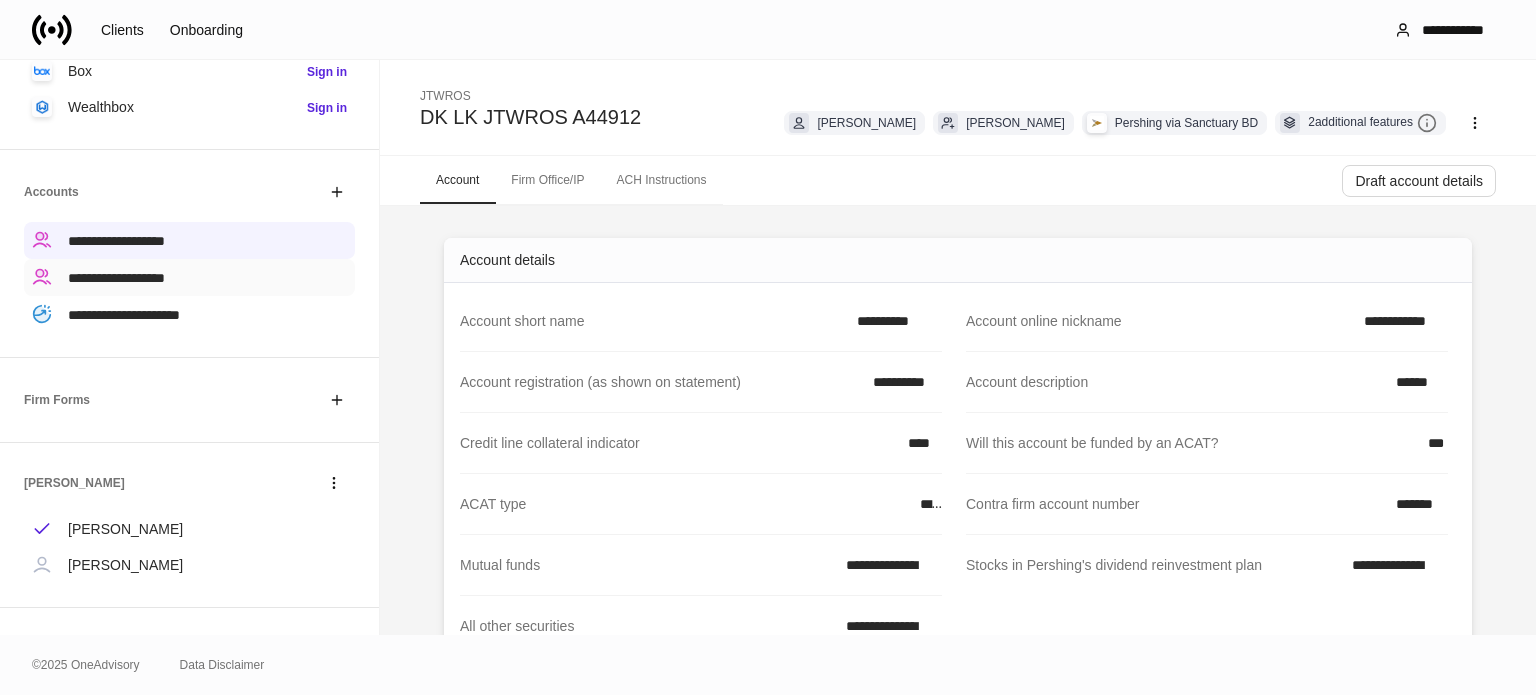click on "**********" at bounding box center [189, 277] 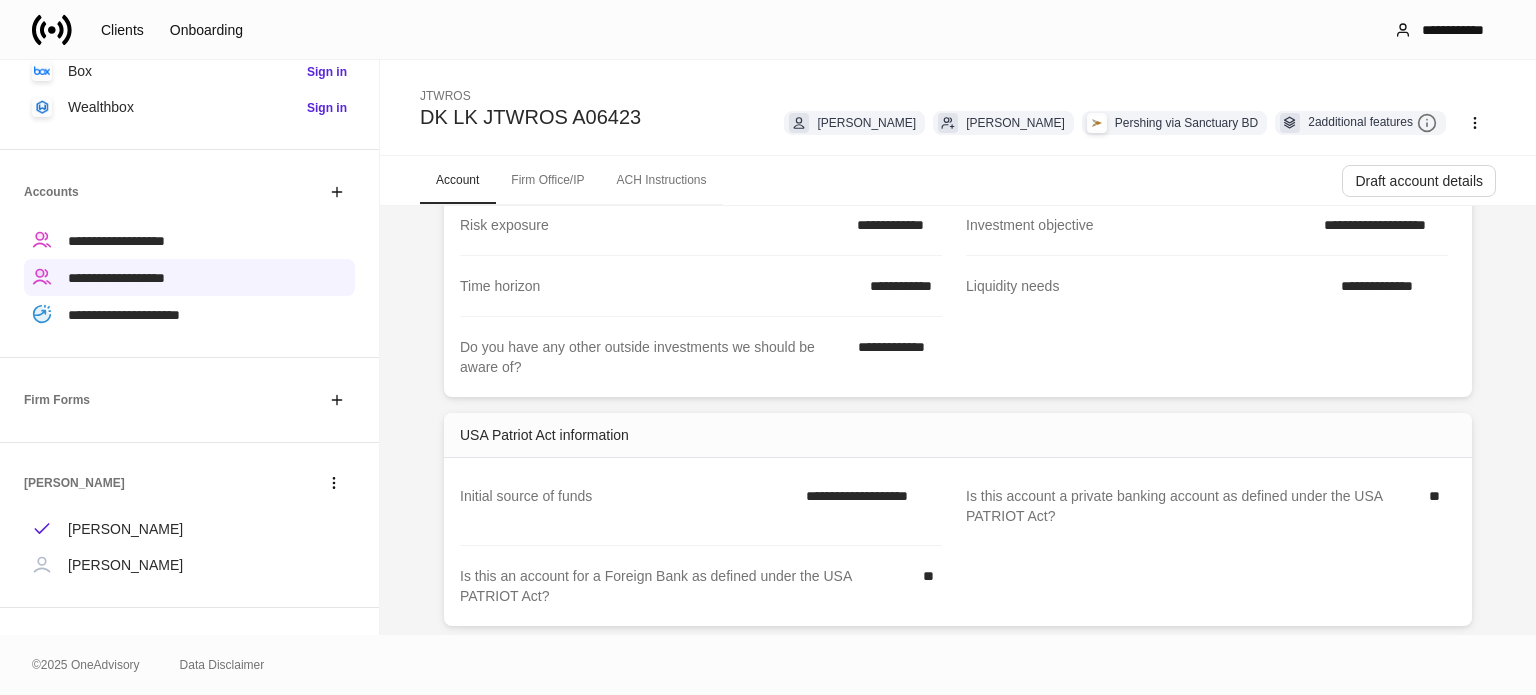 scroll, scrollTop: 739, scrollLeft: 0, axis: vertical 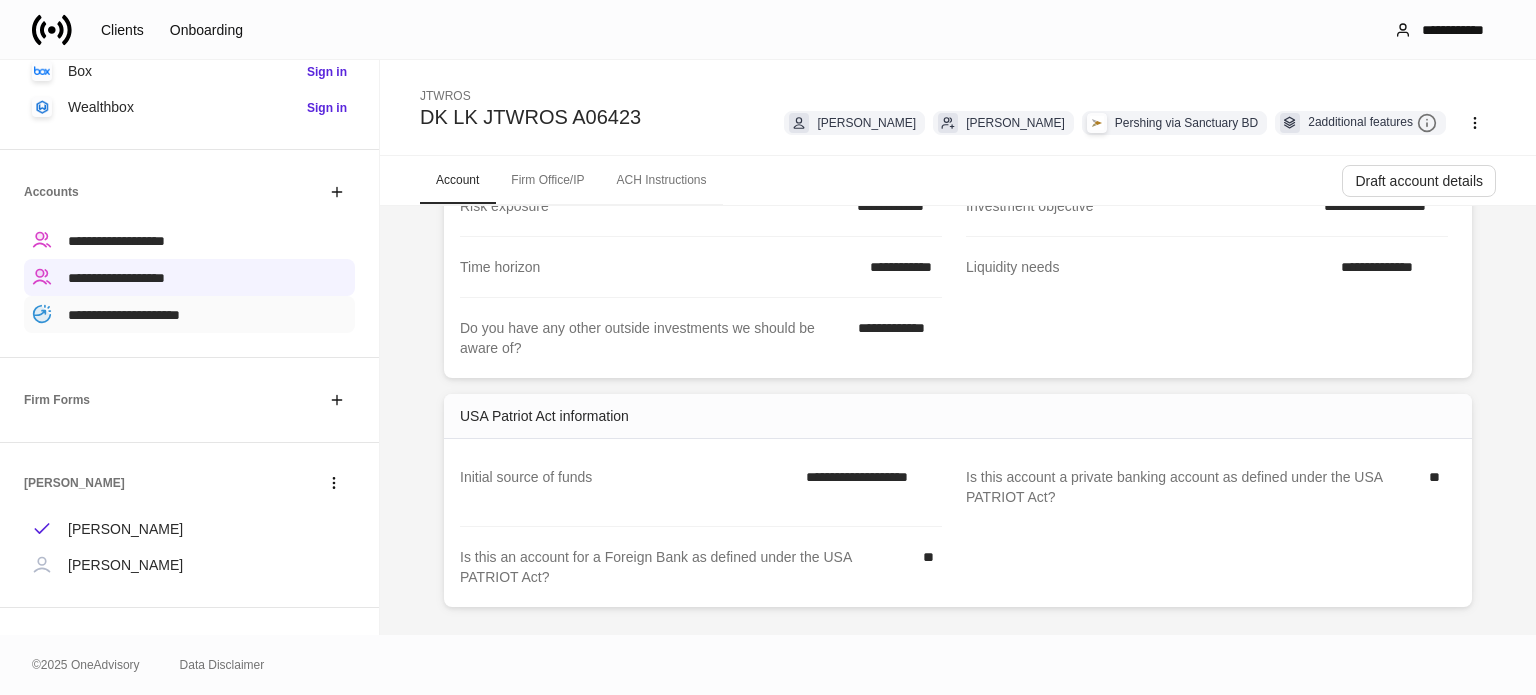 click on "**********" at bounding box center [124, 315] 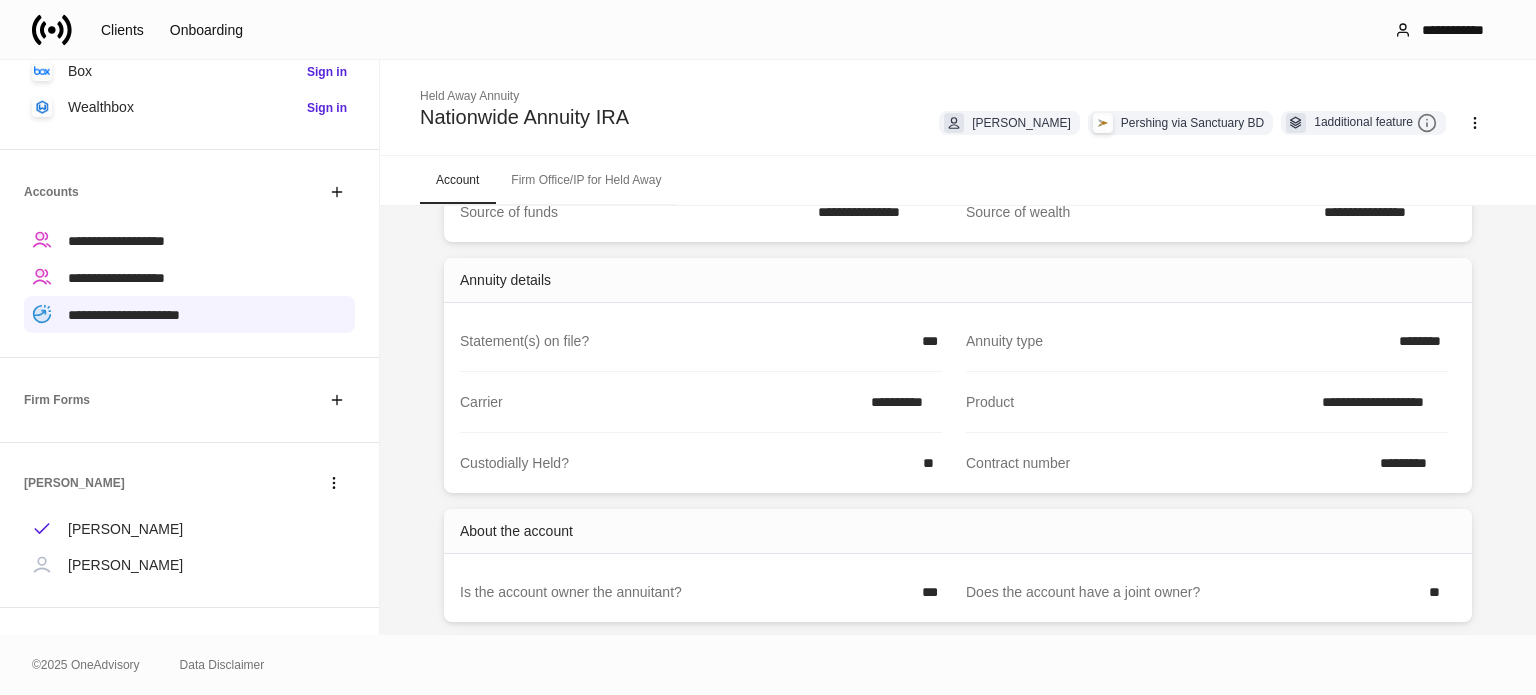scroll, scrollTop: 0, scrollLeft: 0, axis: both 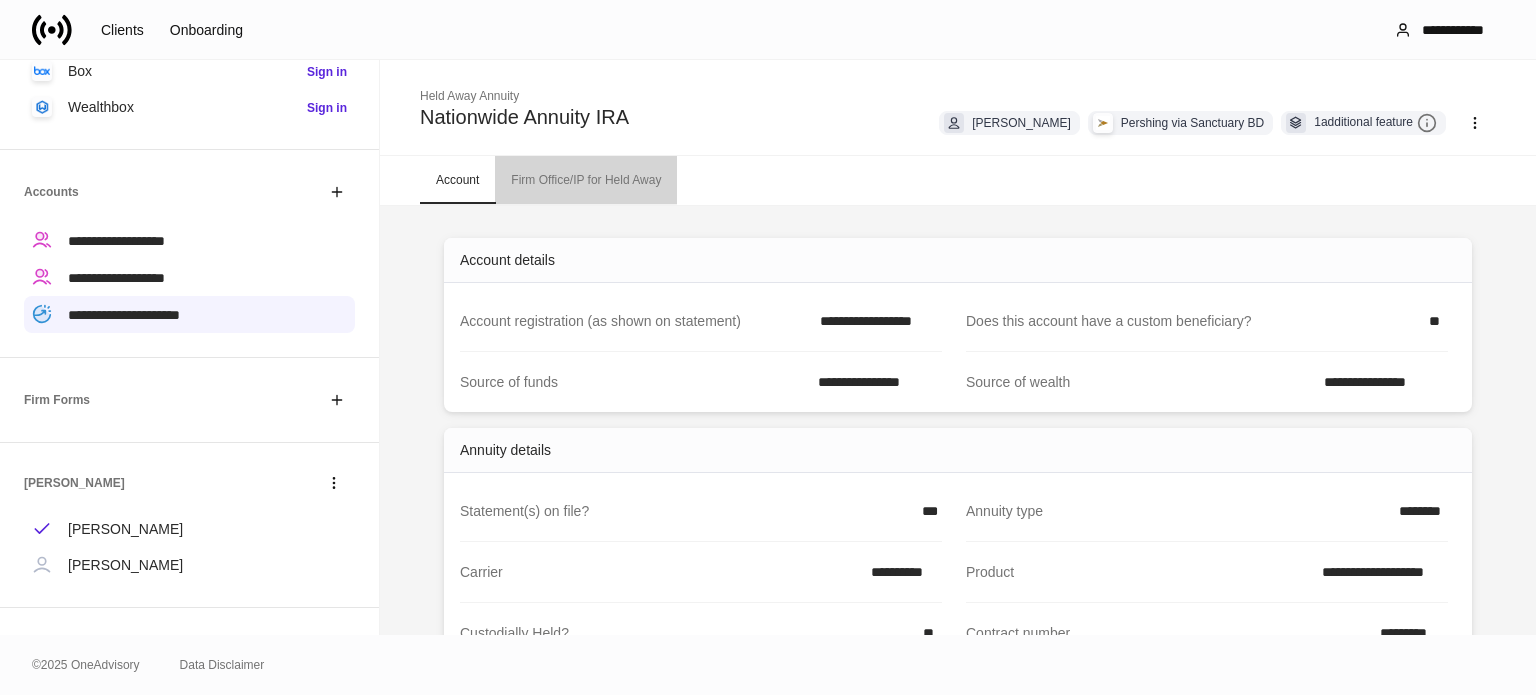 click on "Firm Office/IP for Held Away" at bounding box center [586, 180] 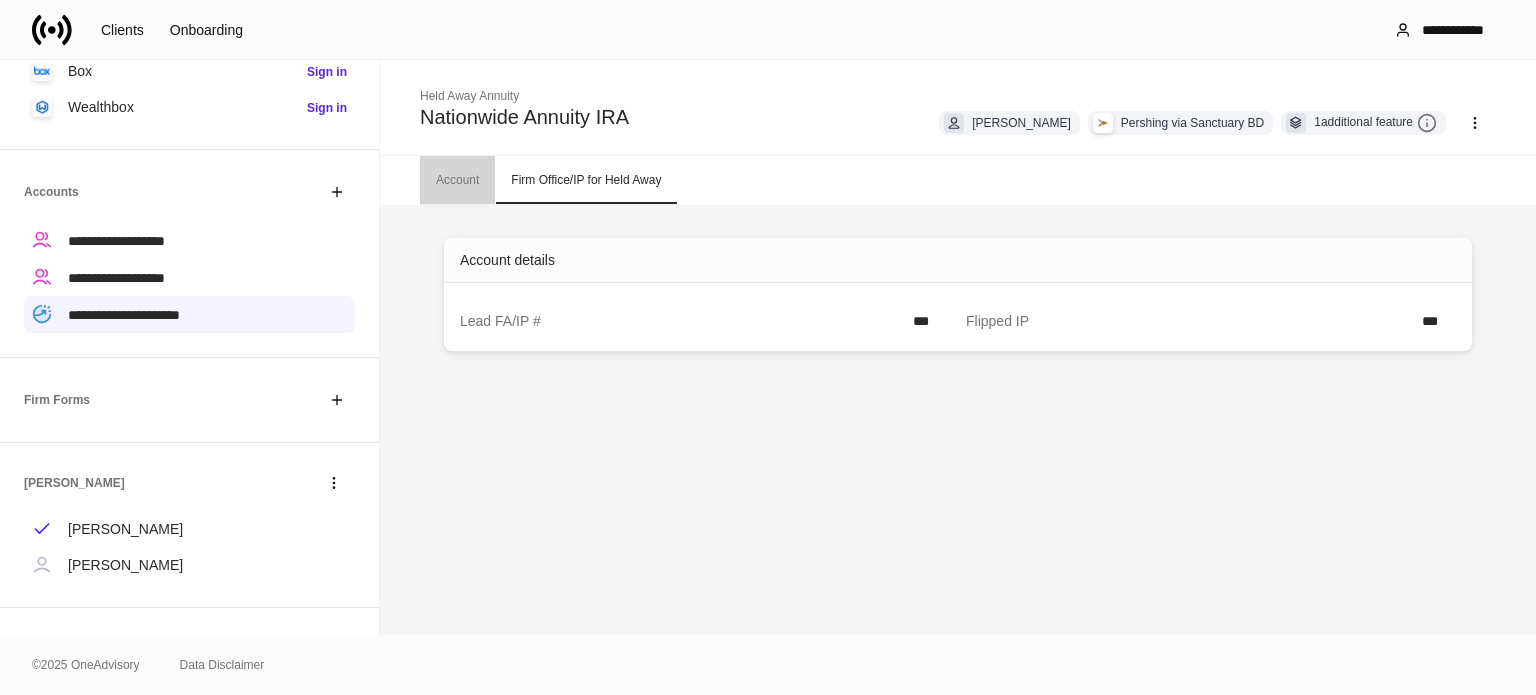 click on "Account" at bounding box center [457, 180] 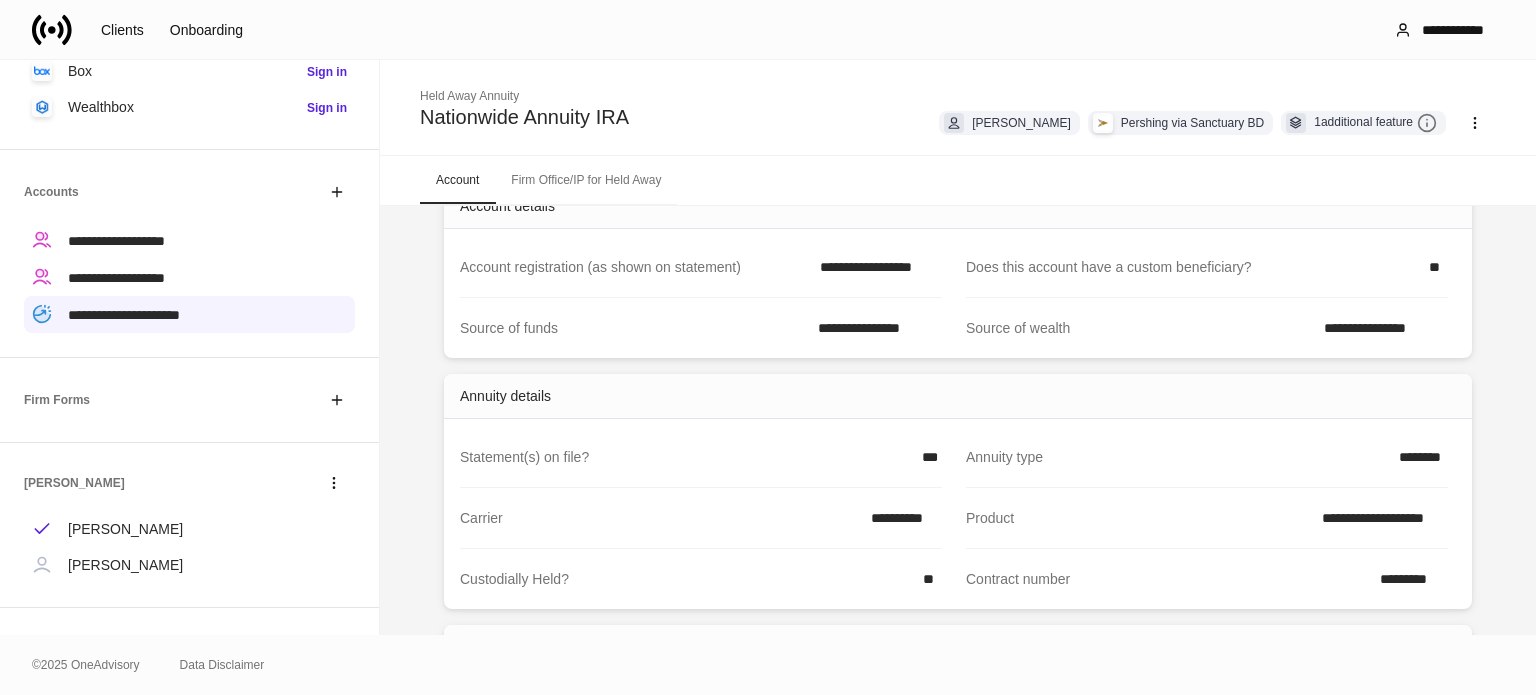 scroll, scrollTop: 0, scrollLeft: 0, axis: both 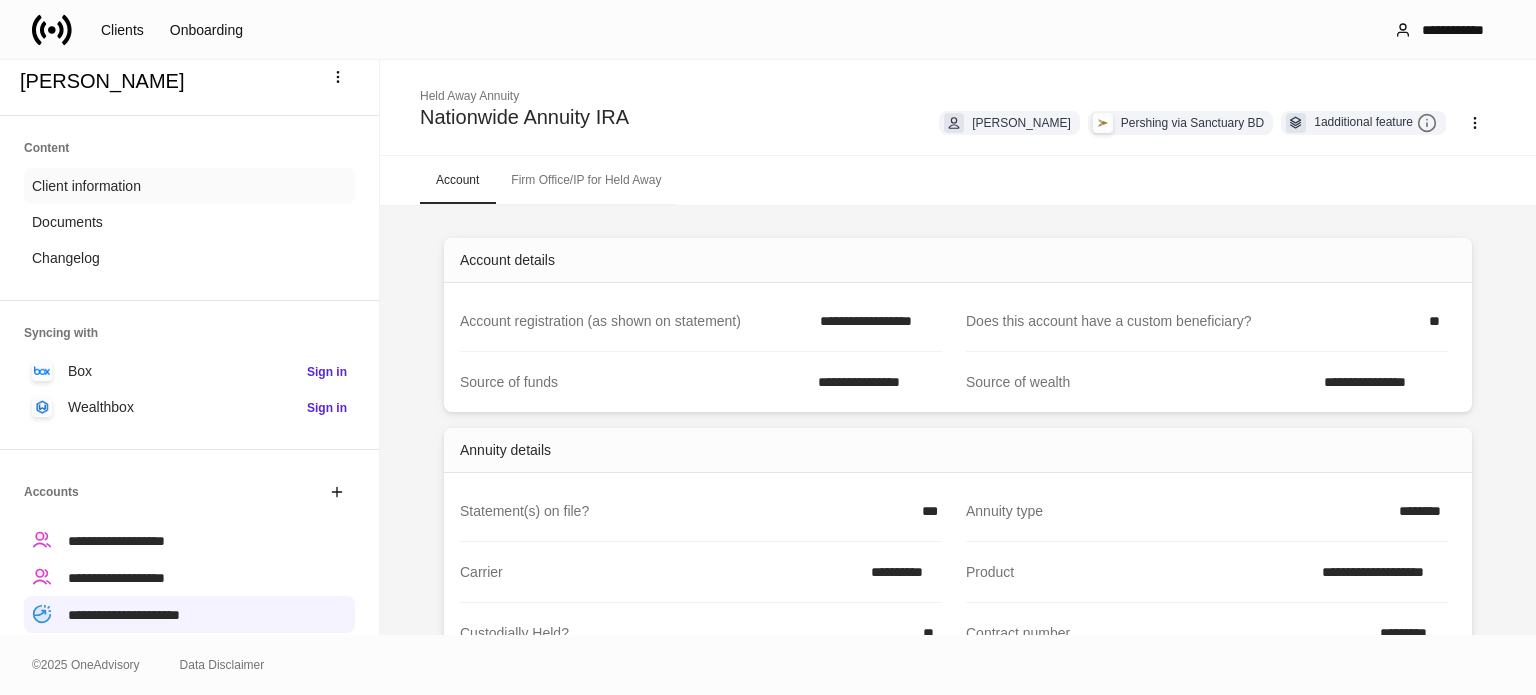 click on "Client information" at bounding box center (86, 186) 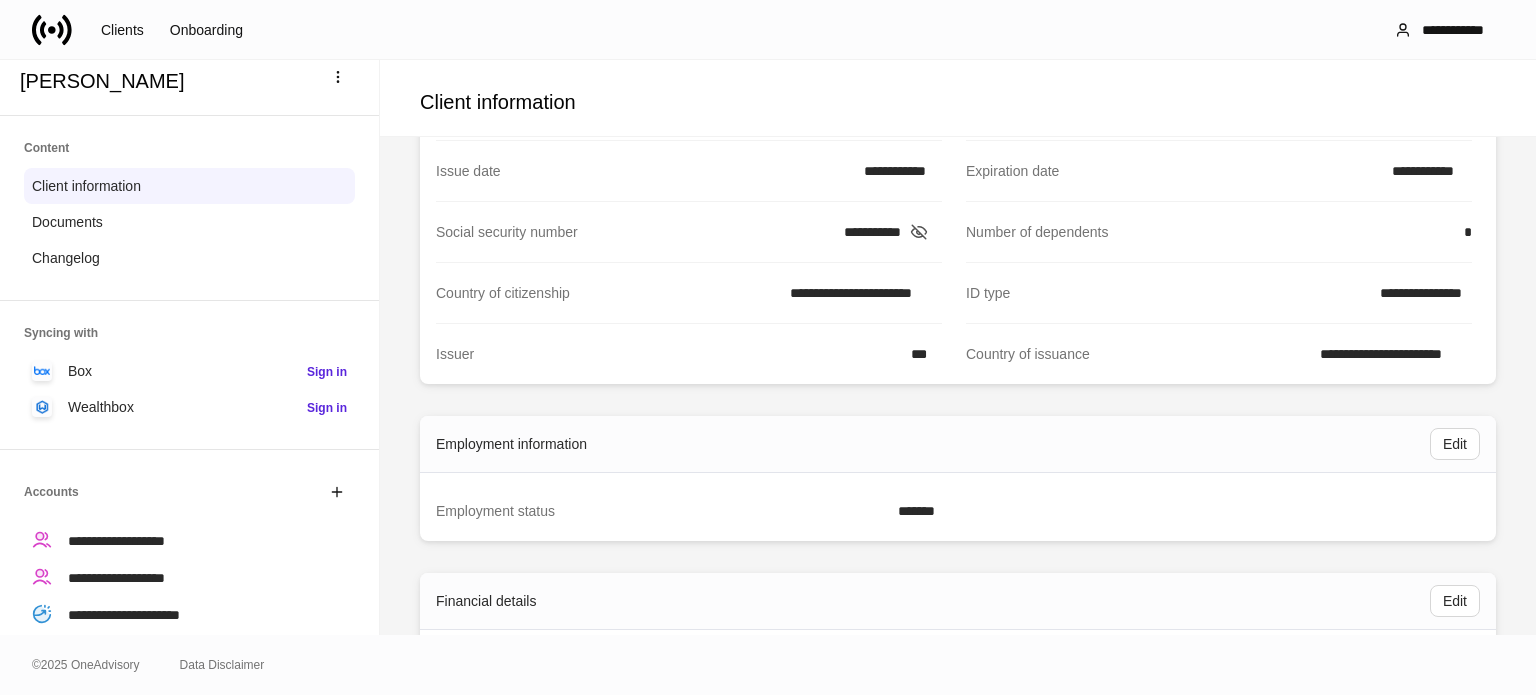 scroll, scrollTop: 0, scrollLeft: 0, axis: both 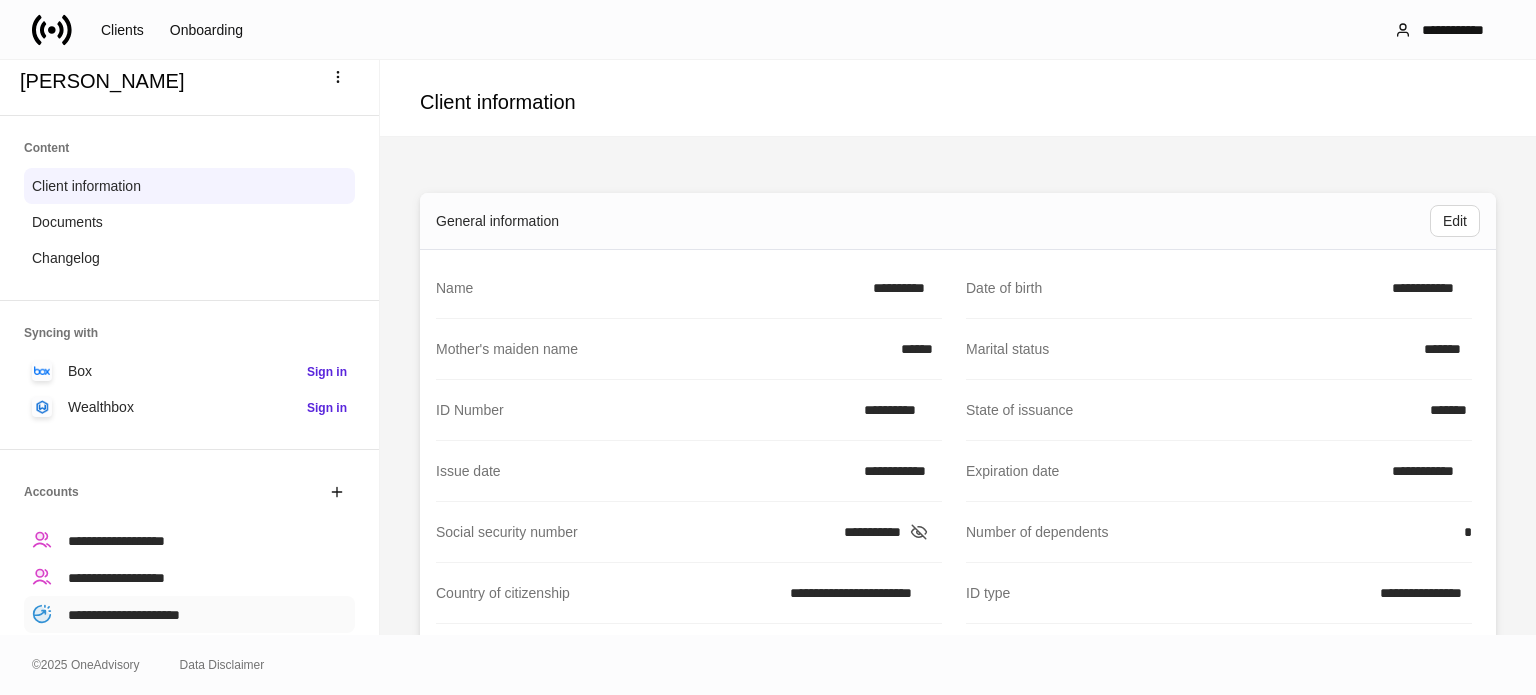 click on "**********" at bounding box center [124, 615] 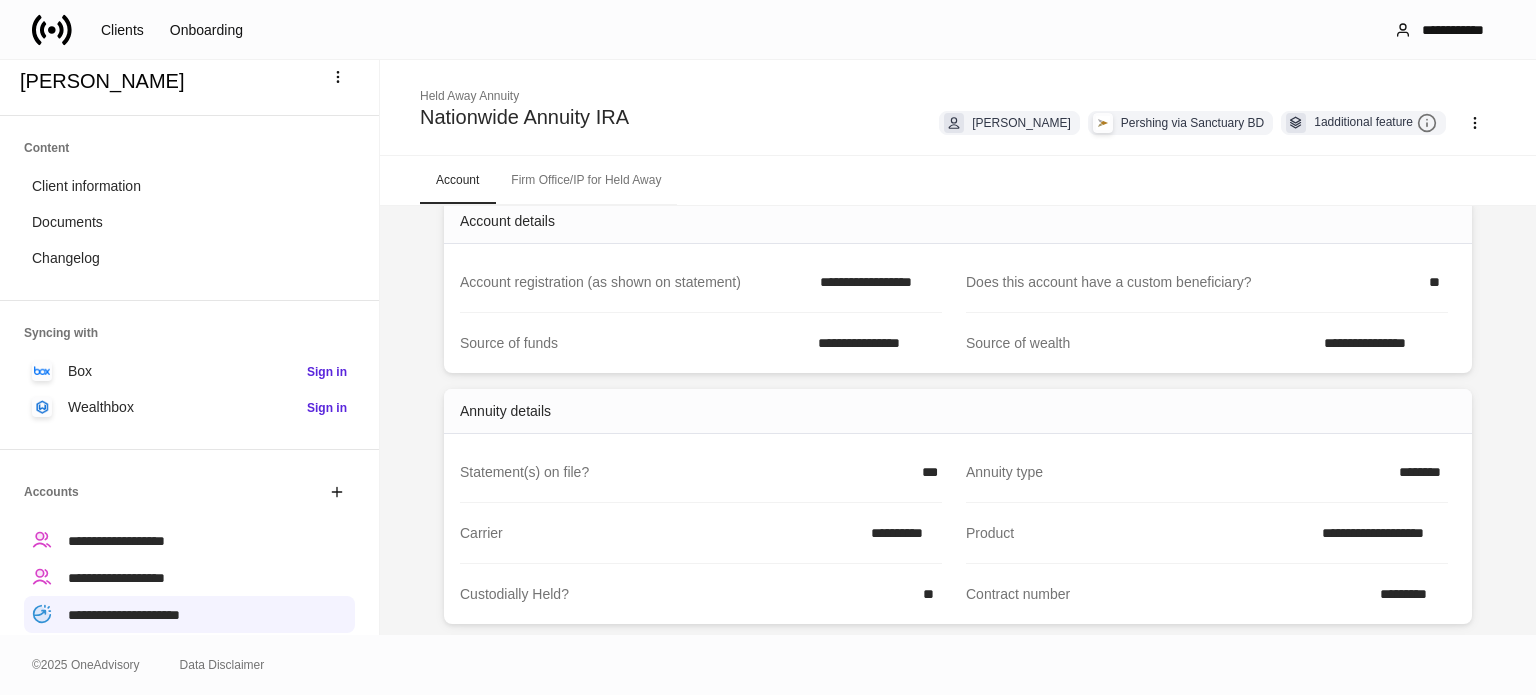 scroll, scrollTop: 0, scrollLeft: 0, axis: both 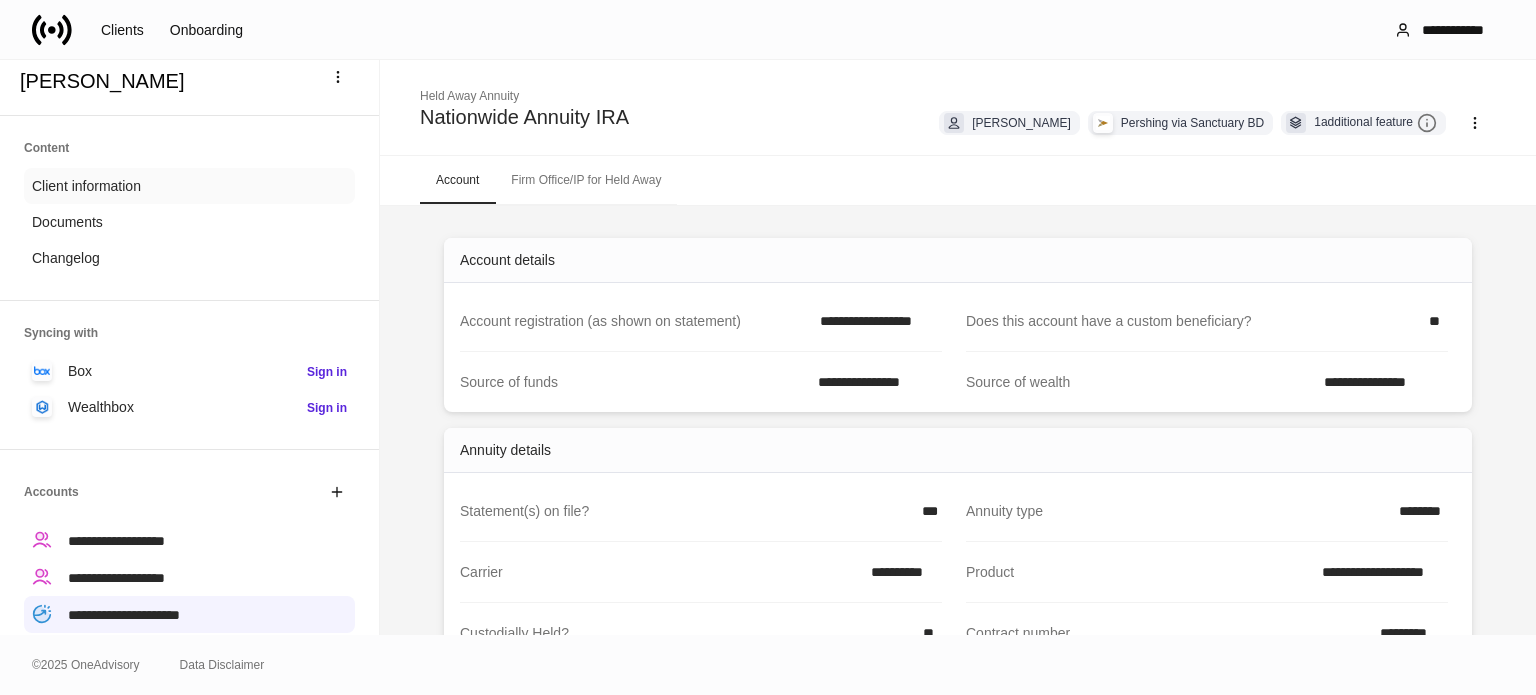 click on "Client information" at bounding box center [189, 186] 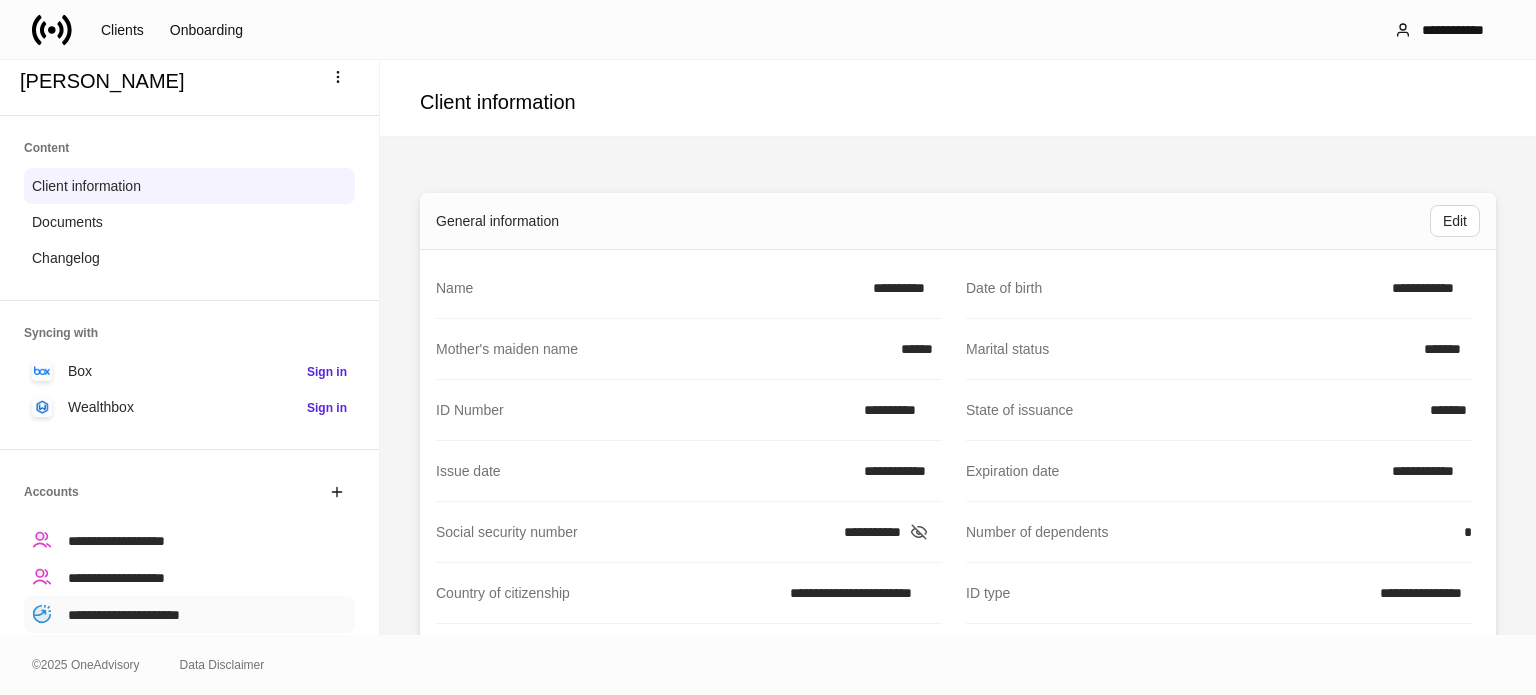 click on "**********" at bounding box center [124, 614] 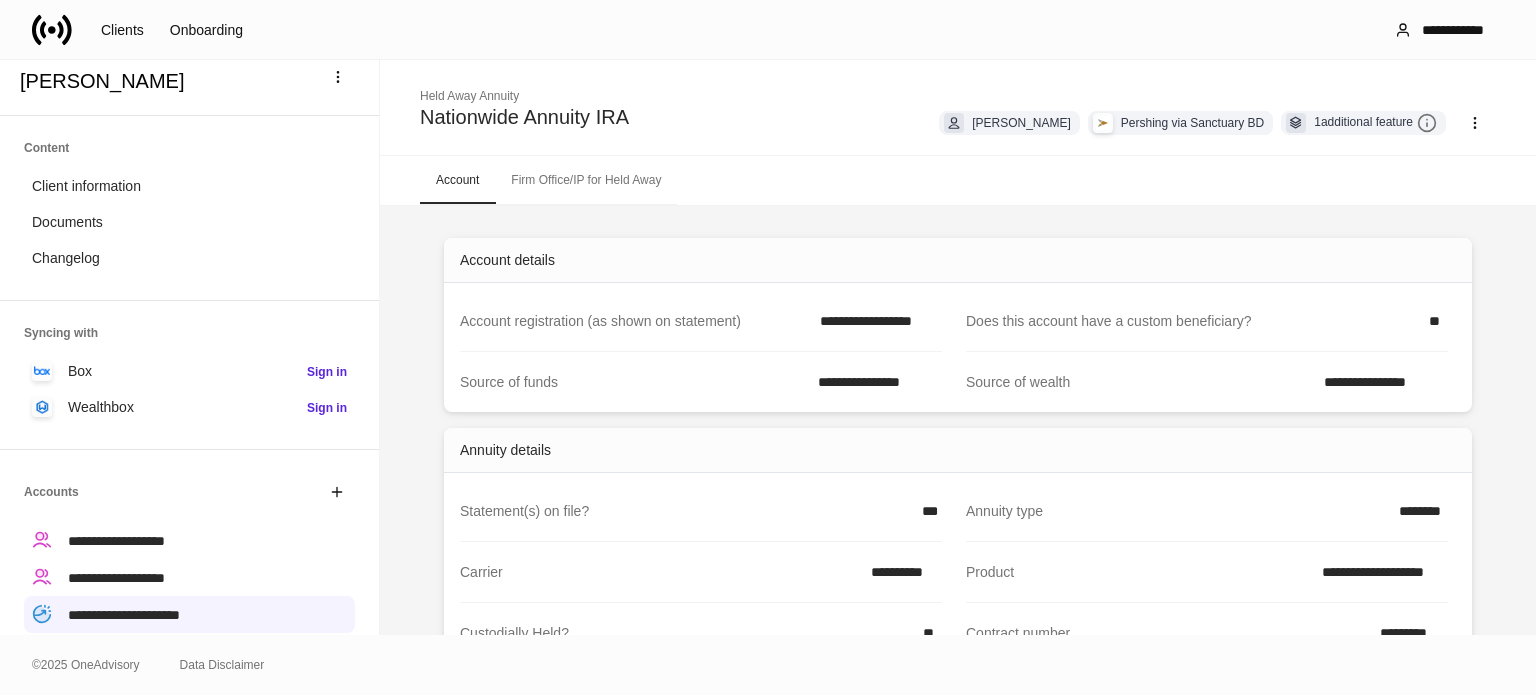 scroll, scrollTop: 380, scrollLeft: 0, axis: vertical 